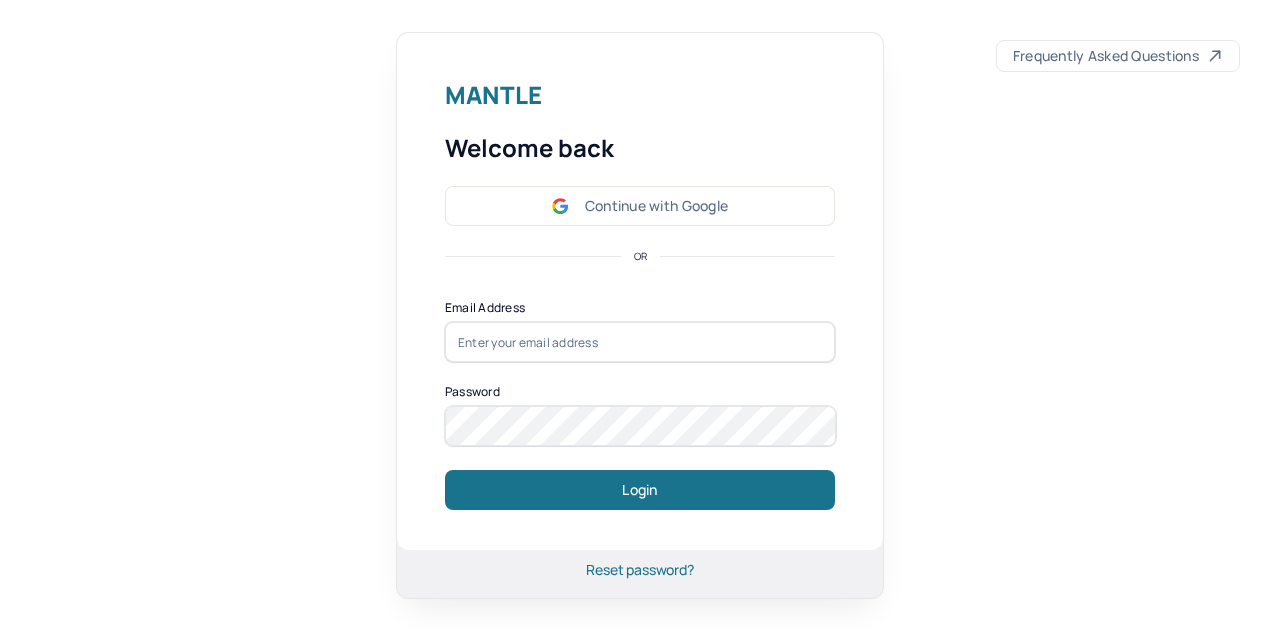 scroll, scrollTop: 0, scrollLeft: 0, axis: both 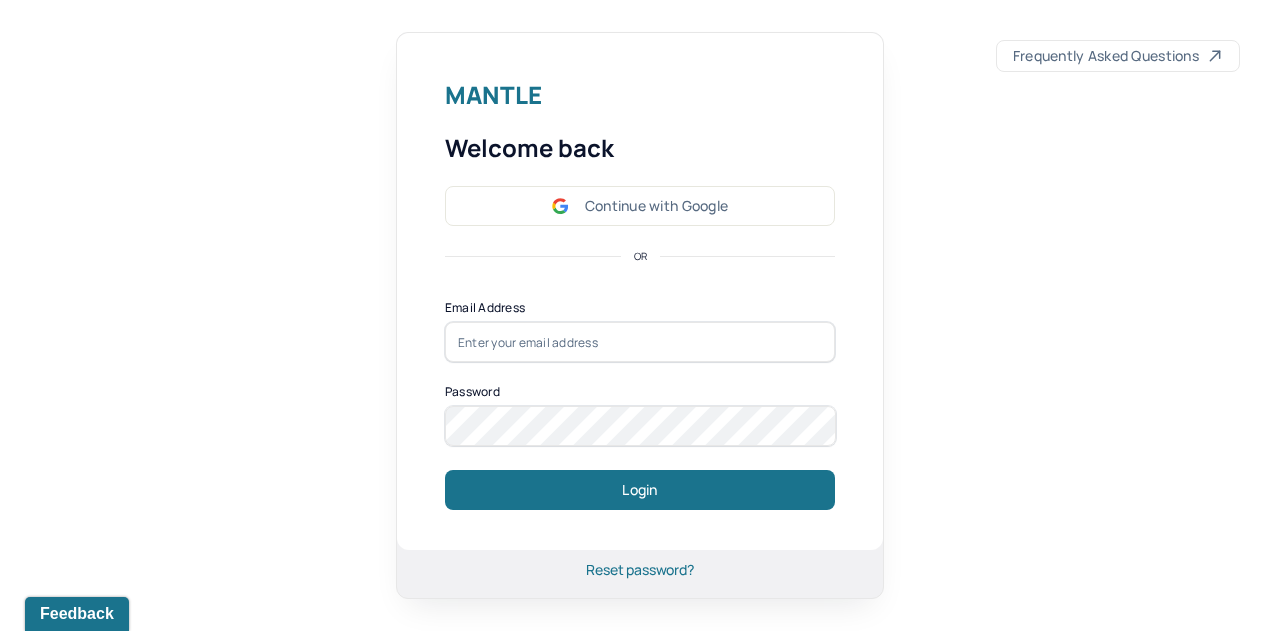 click on "Continue with Google" at bounding box center (640, 206) 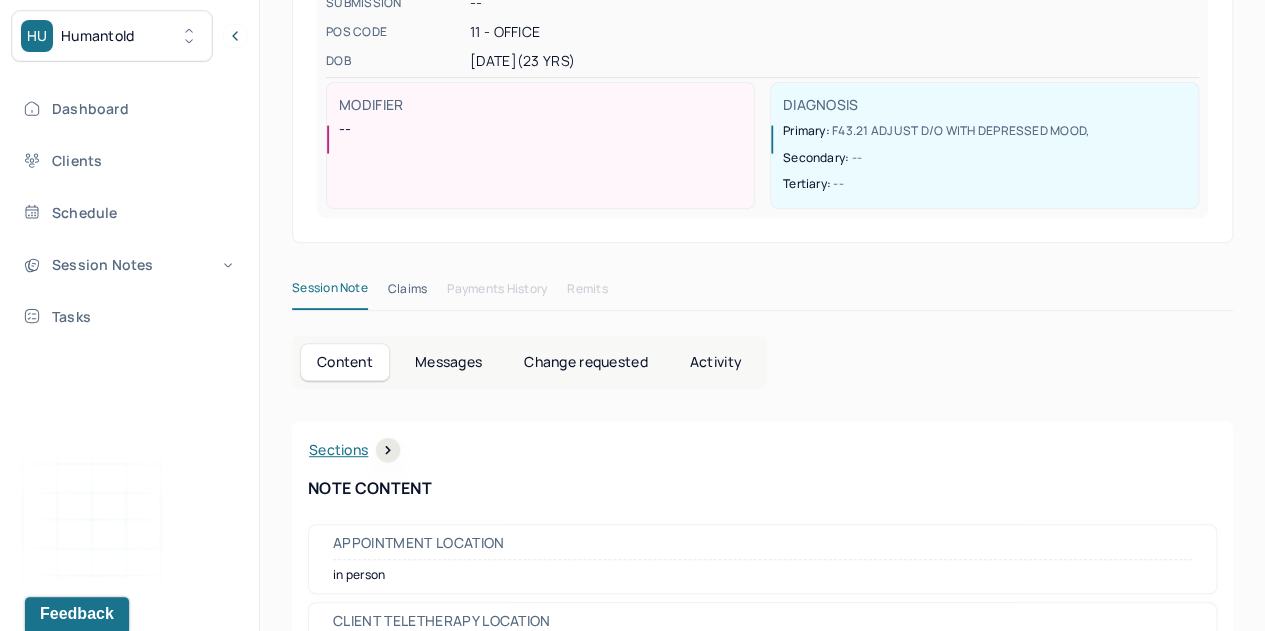 scroll, scrollTop: 338, scrollLeft: 0, axis: vertical 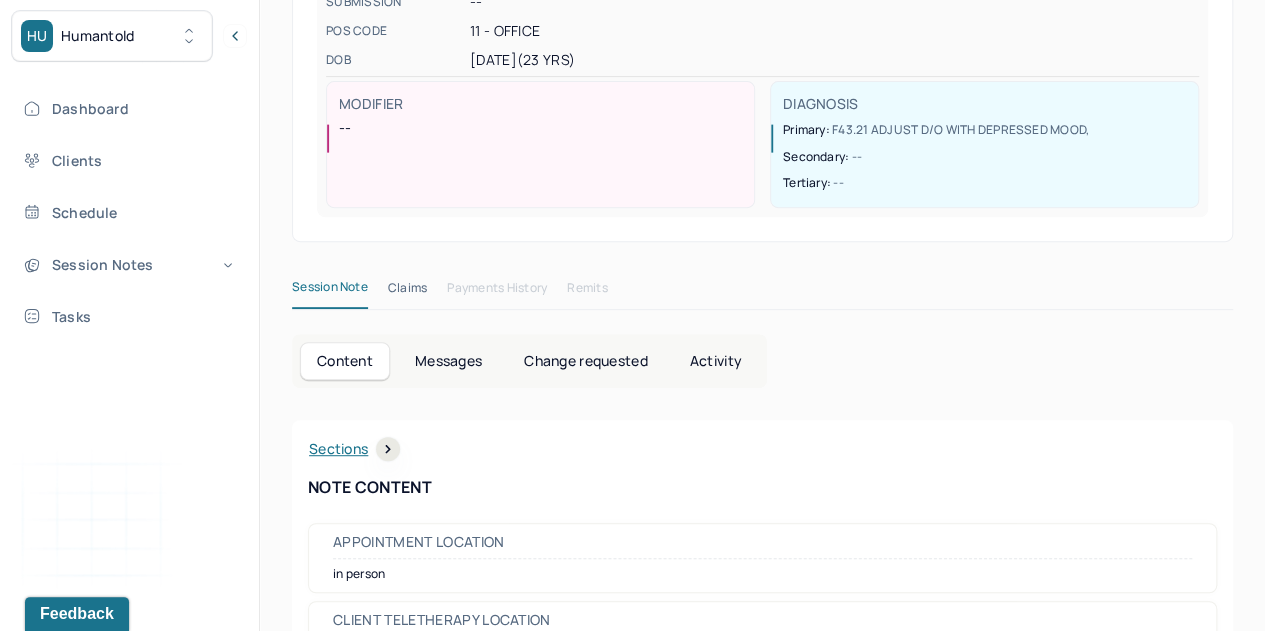 click on "Dashboard" at bounding box center (128, 108) 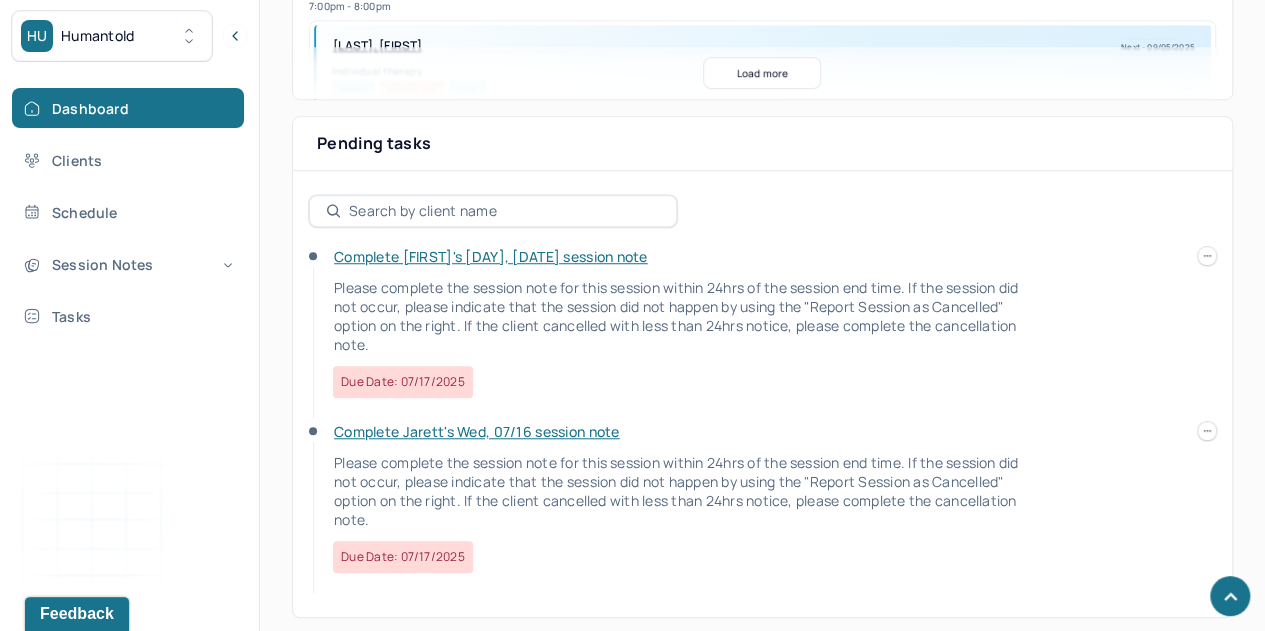 scroll, scrollTop: 642, scrollLeft: 0, axis: vertical 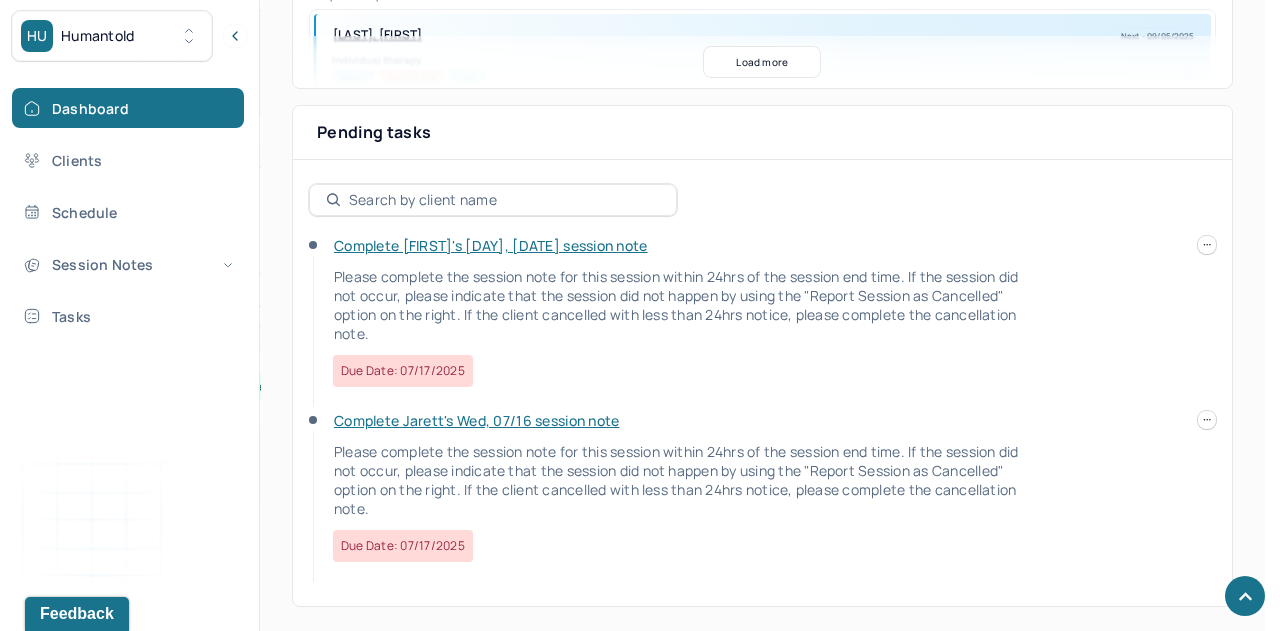 click 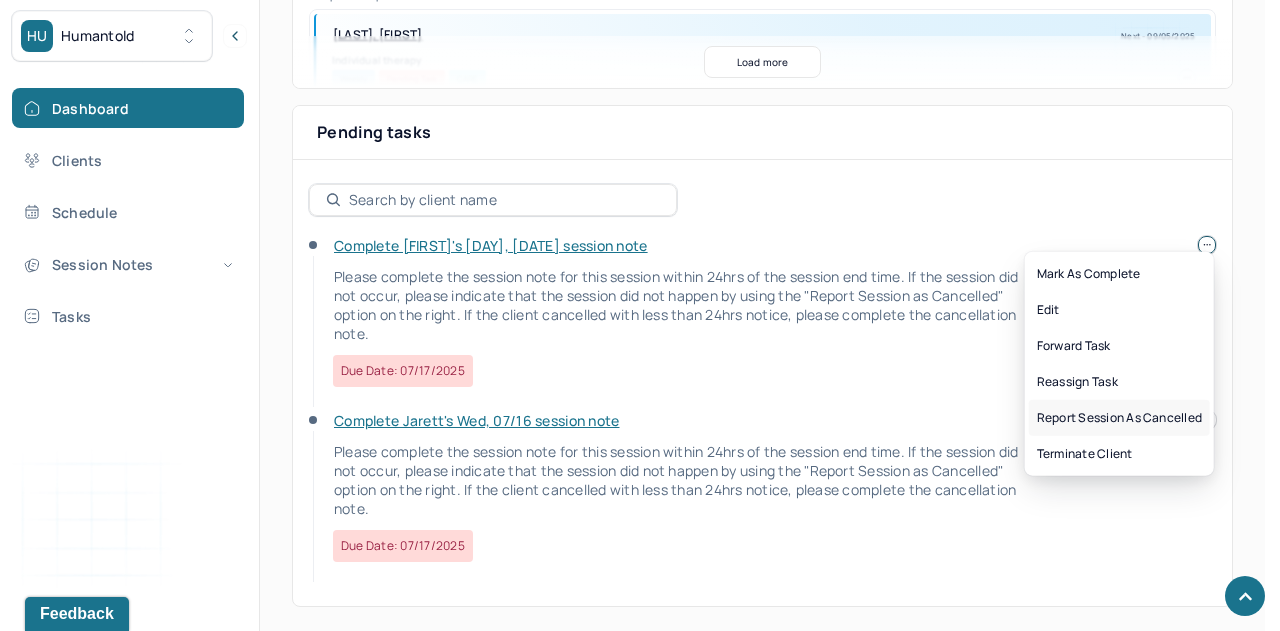 click on "Report session as cancelled" at bounding box center (1119, 418) 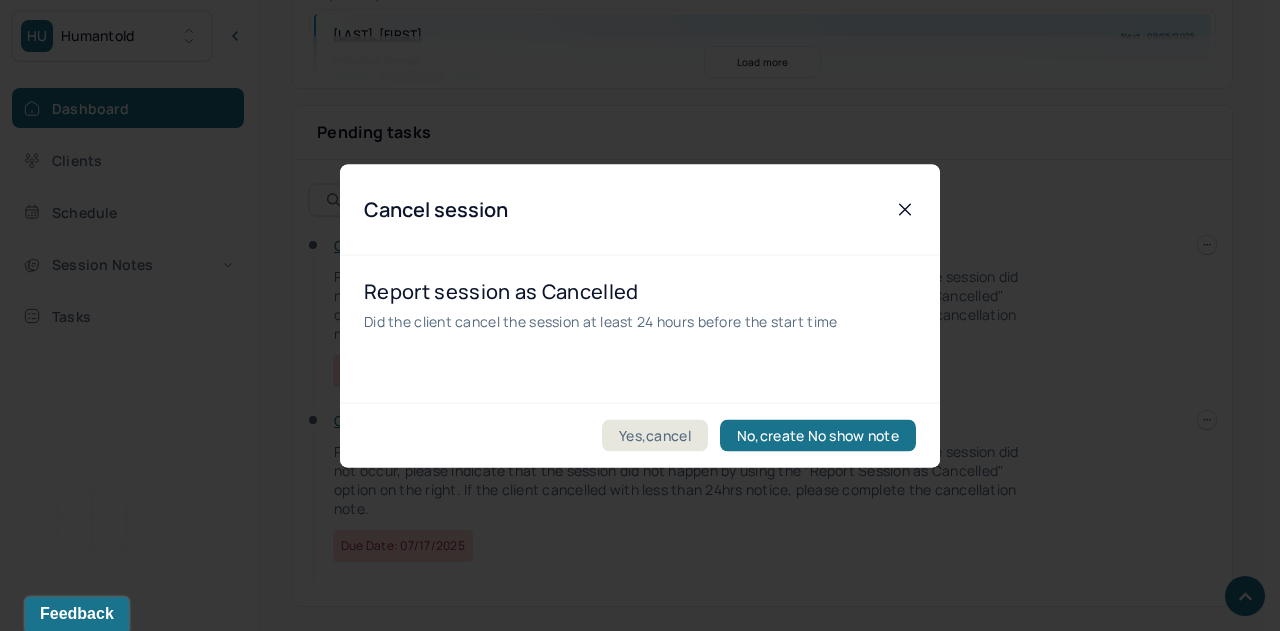 click on "Yes,cancel" at bounding box center [655, 435] 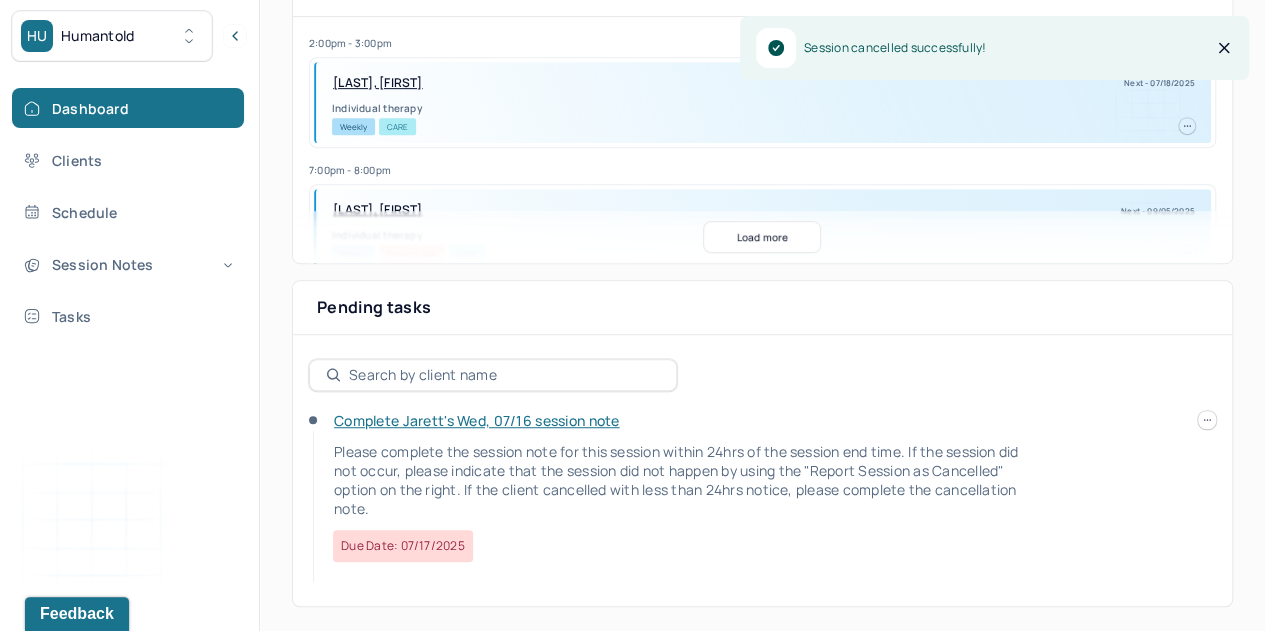 scroll, scrollTop: 469, scrollLeft: 0, axis: vertical 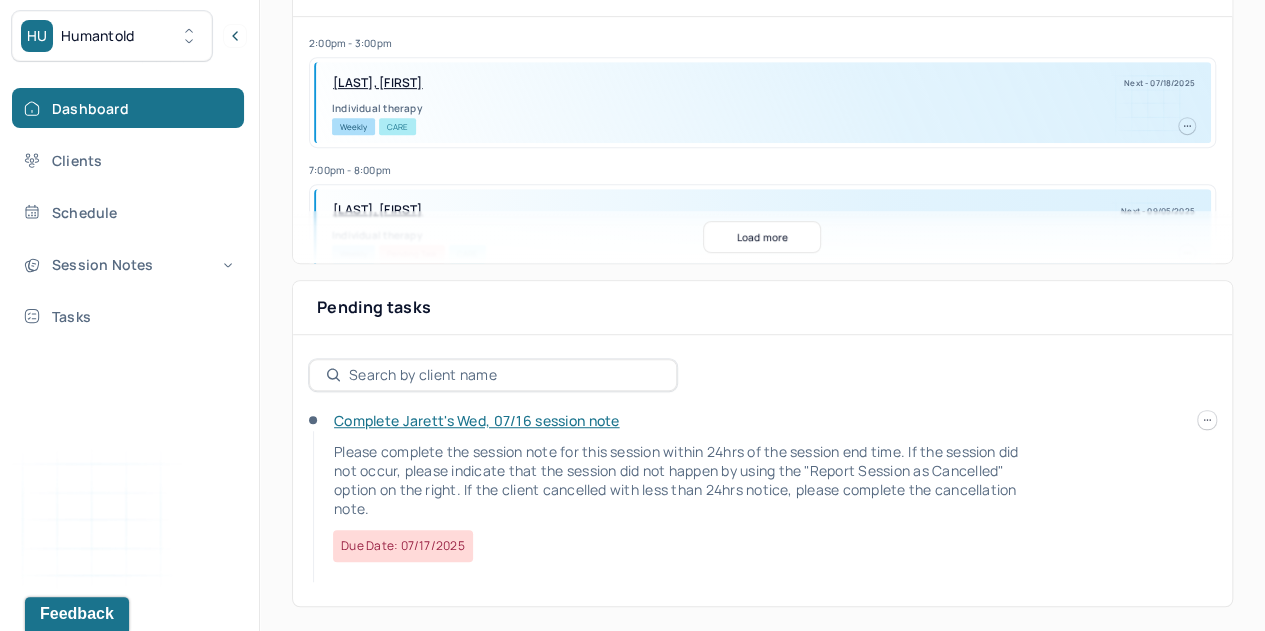click on "Complete Jarett's Wed, 07/16 session note" at bounding box center [476, 420] 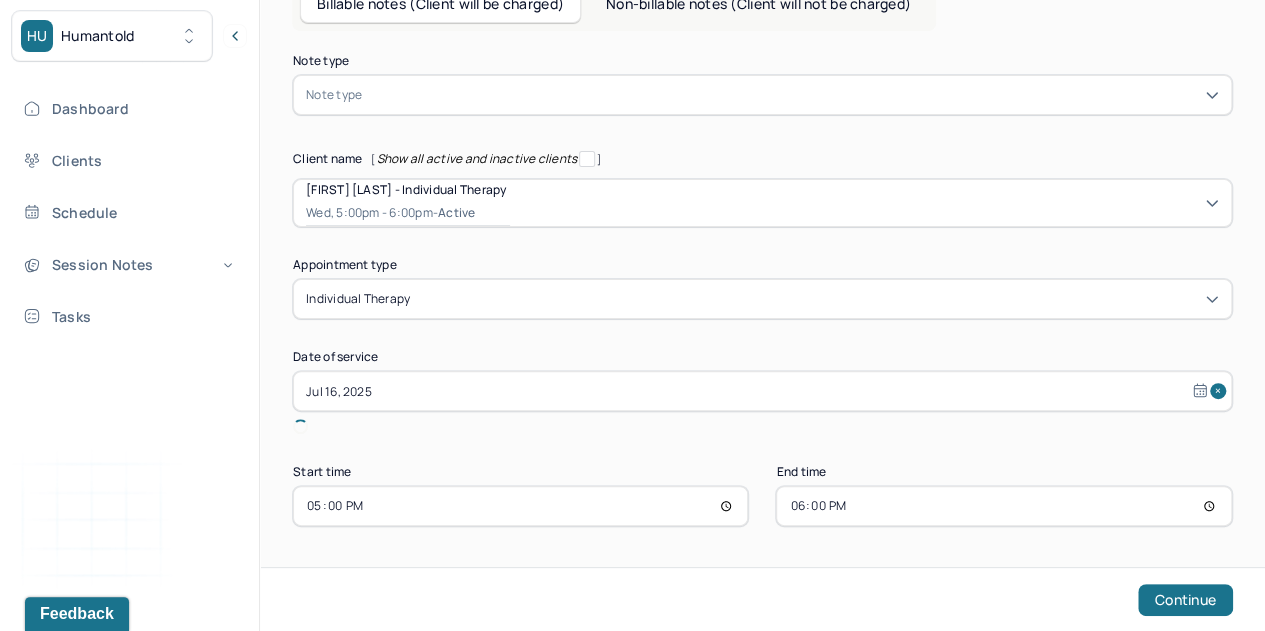 scroll, scrollTop: 96, scrollLeft: 0, axis: vertical 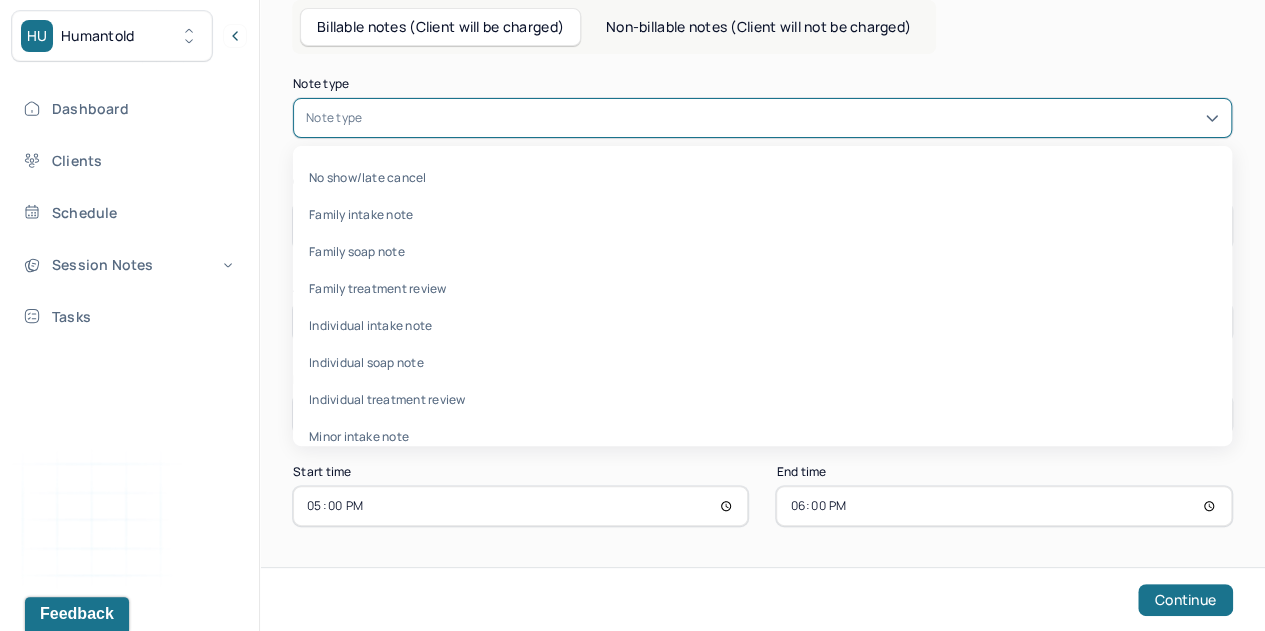 click at bounding box center (792, 118) 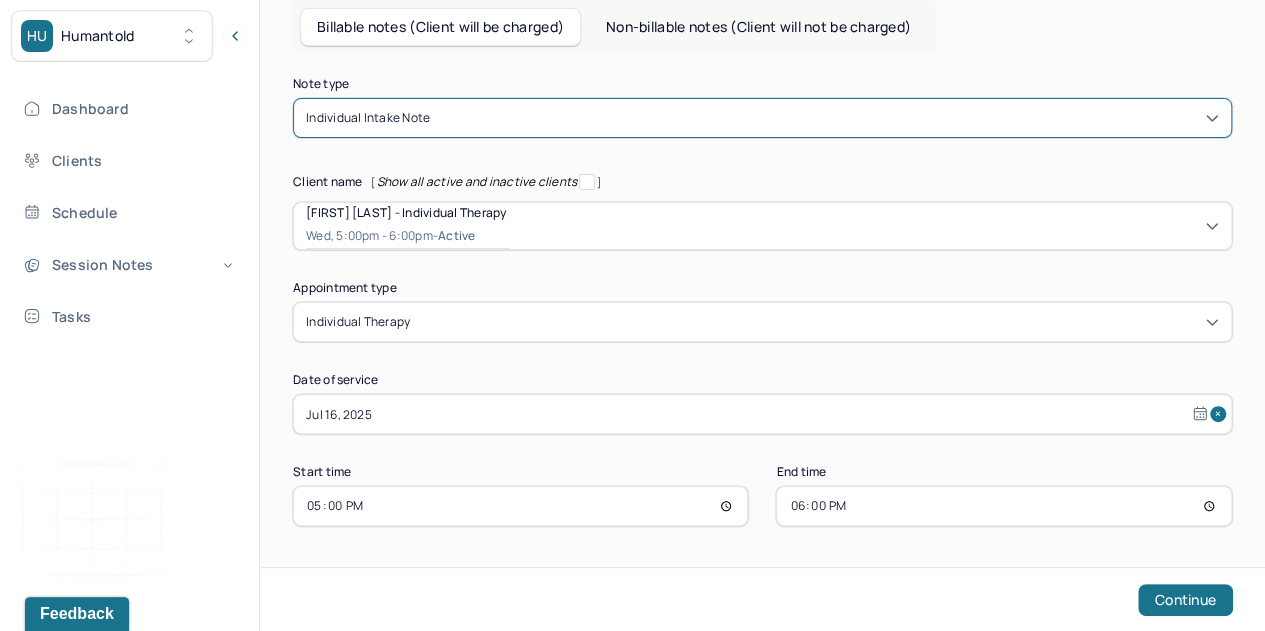 click on "Continue" at bounding box center (1185, 600) 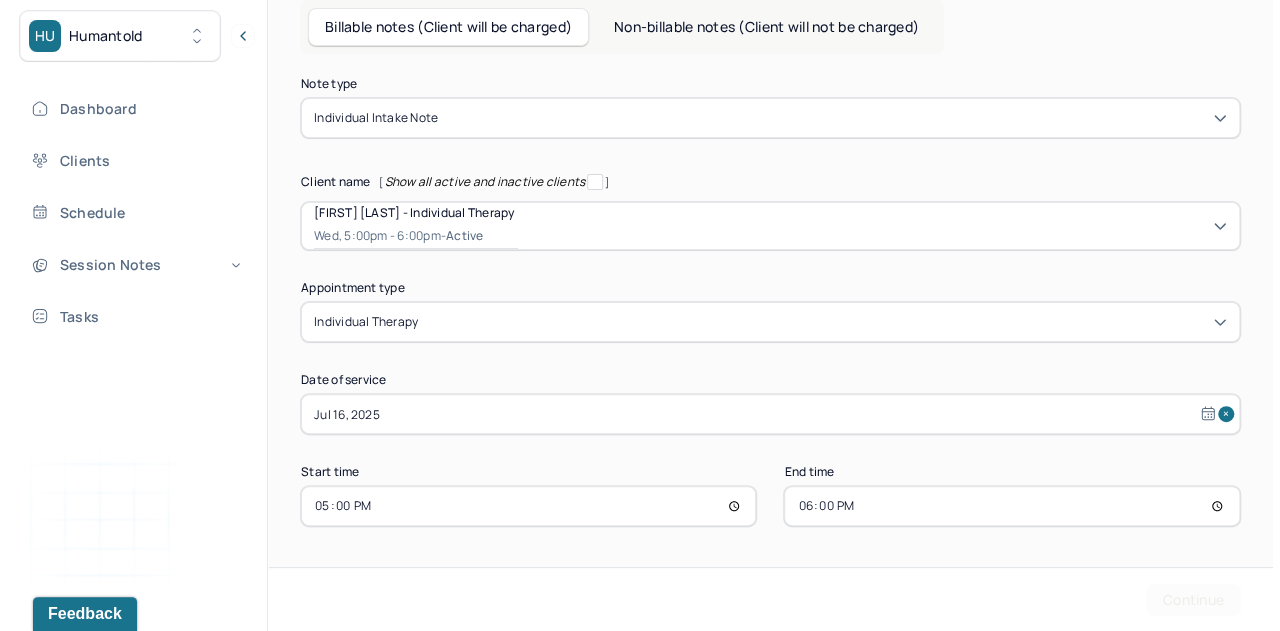 scroll, scrollTop: 0, scrollLeft: 0, axis: both 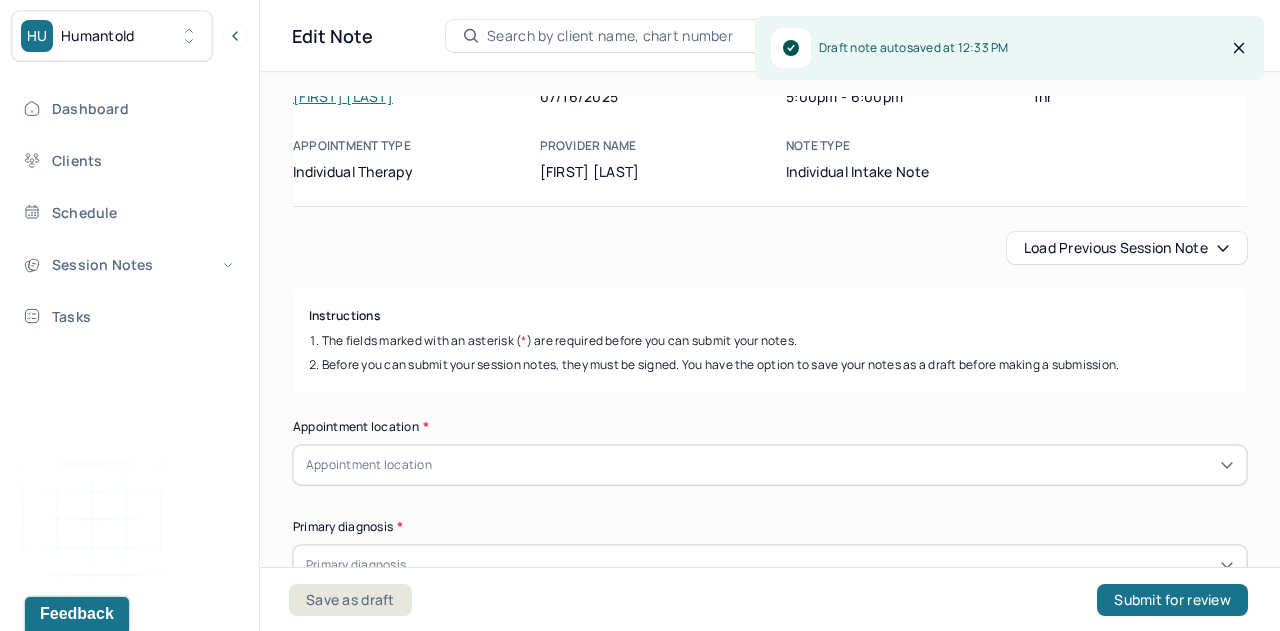 click on "Load previous session note" at bounding box center (1127, 248) 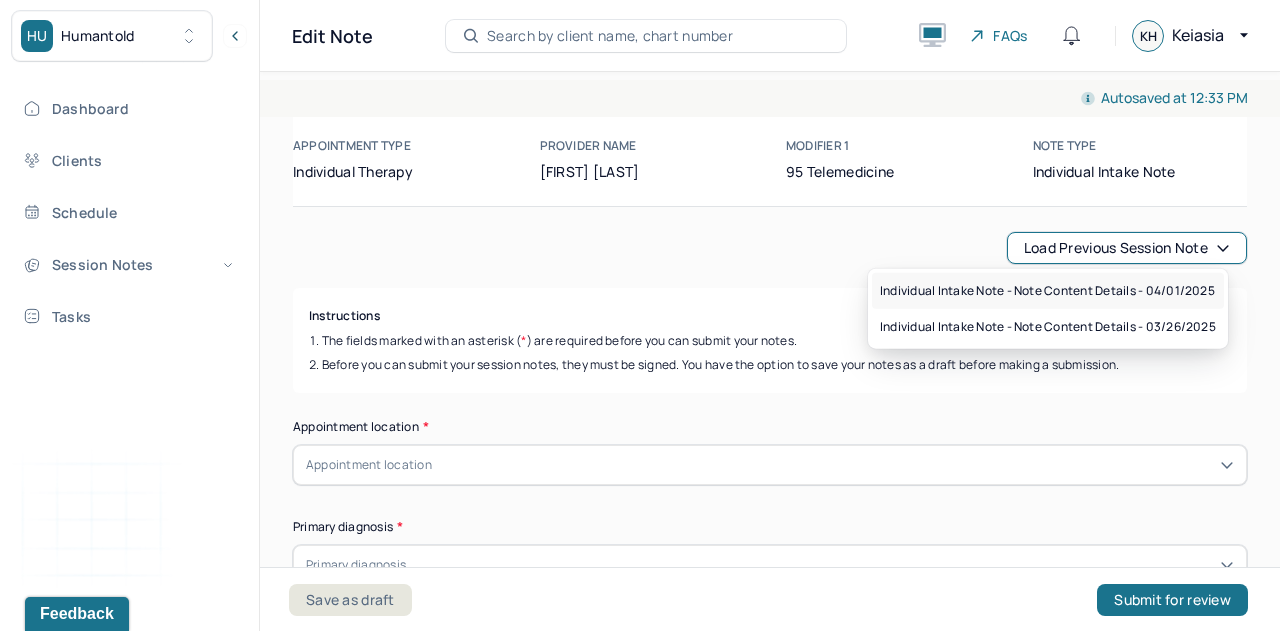 click on "Individual intake note   - Note content Details -   04/01/2025" at bounding box center [1047, 291] 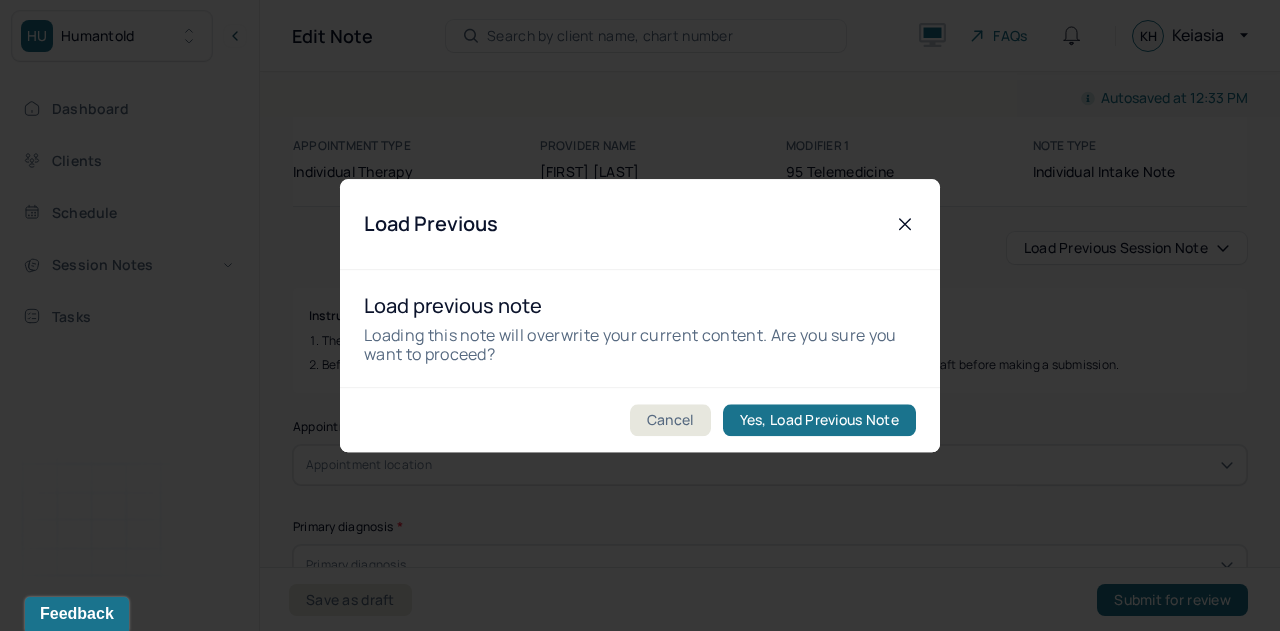 click on "Yes, Load Previous Note" at bounding box center (819, 420) 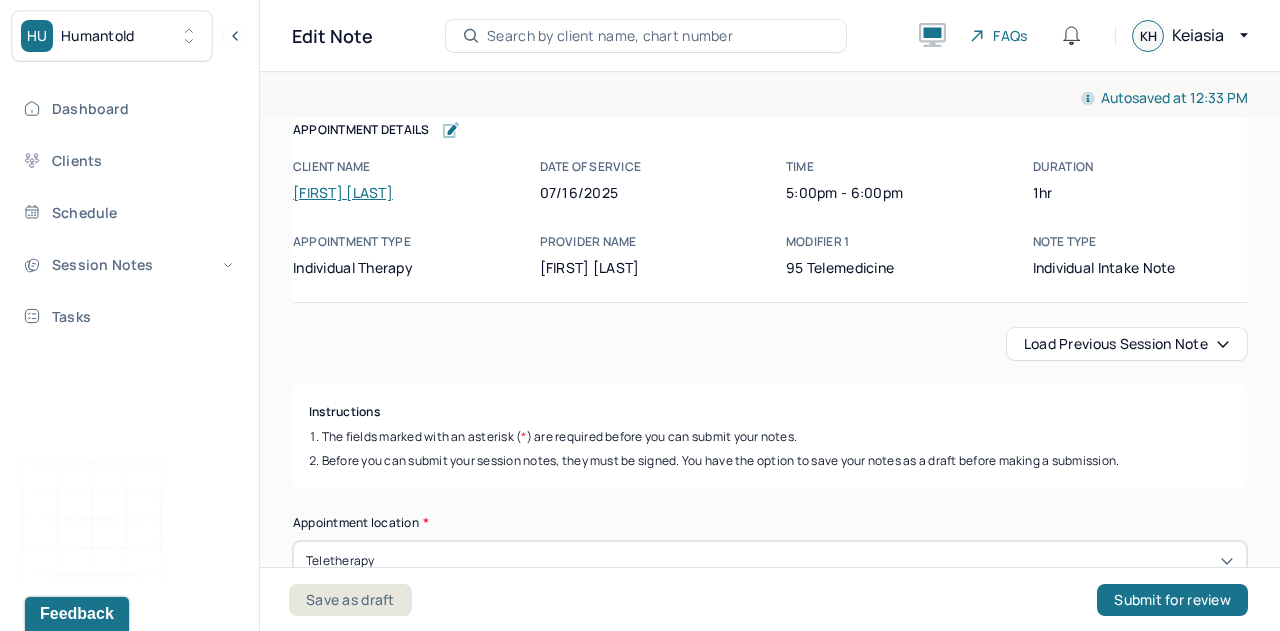 scroll, scrollTop: 1, scrollLeft: 0, axis: vertical 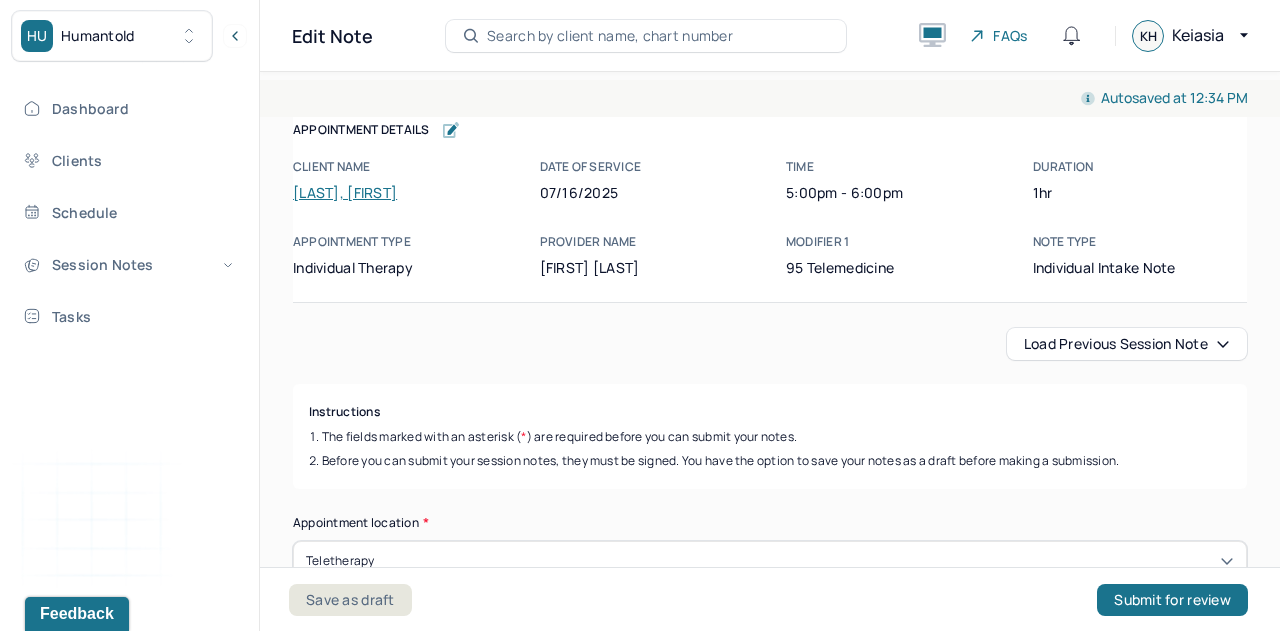 click 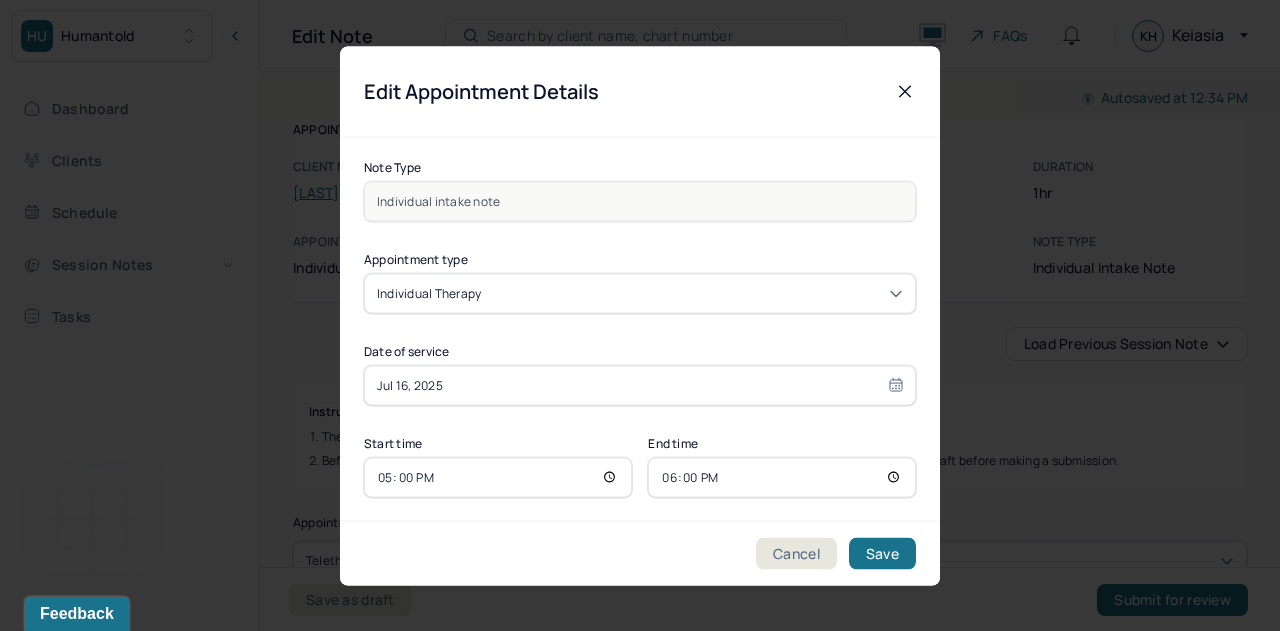 click on "Cancel" at bounding box center (796, 553) 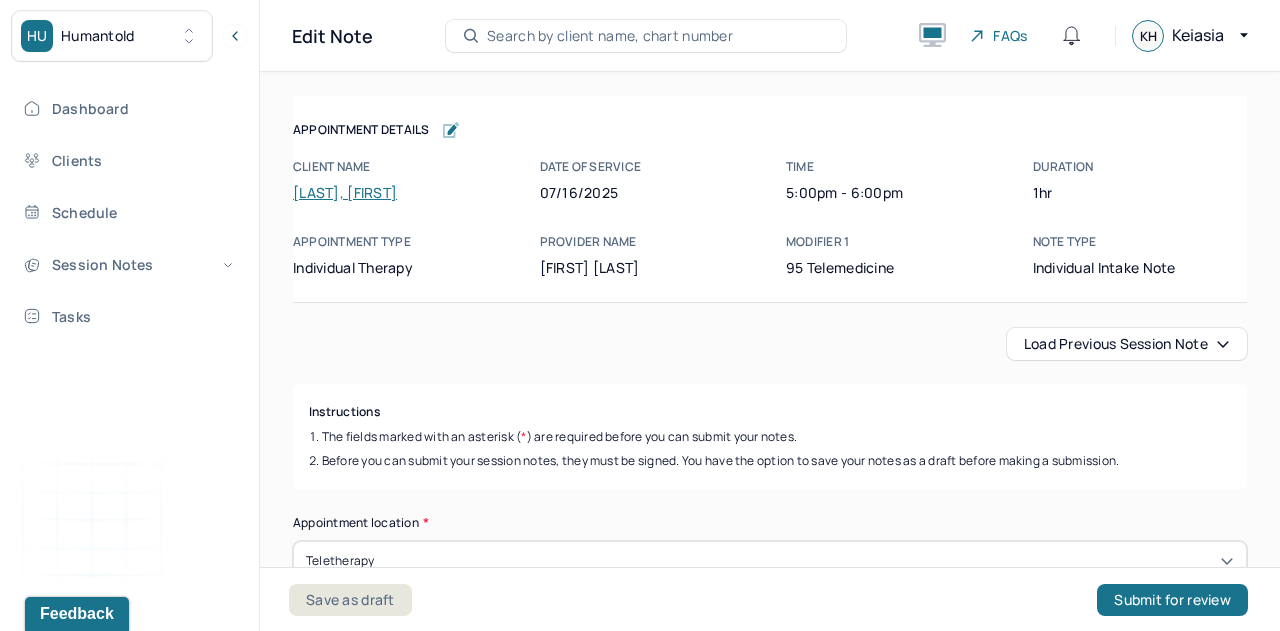 click on "Dashboard" at bounding box center (128, 108) 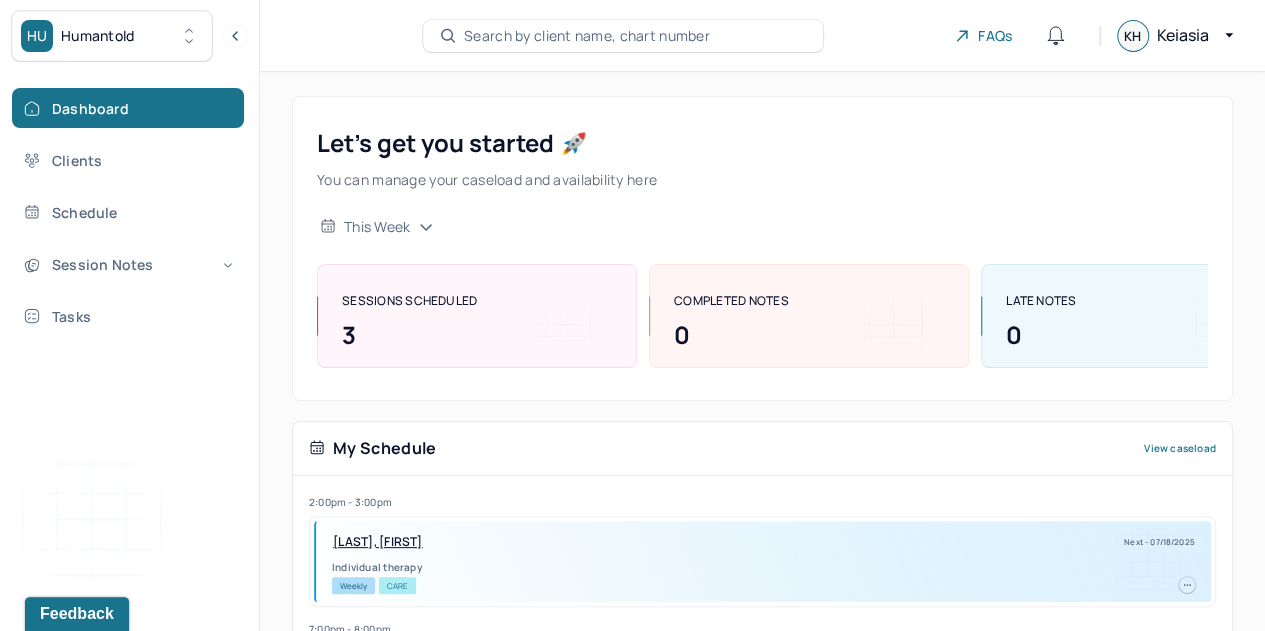 click on "Session Notes" at bounding box center (128, 264) 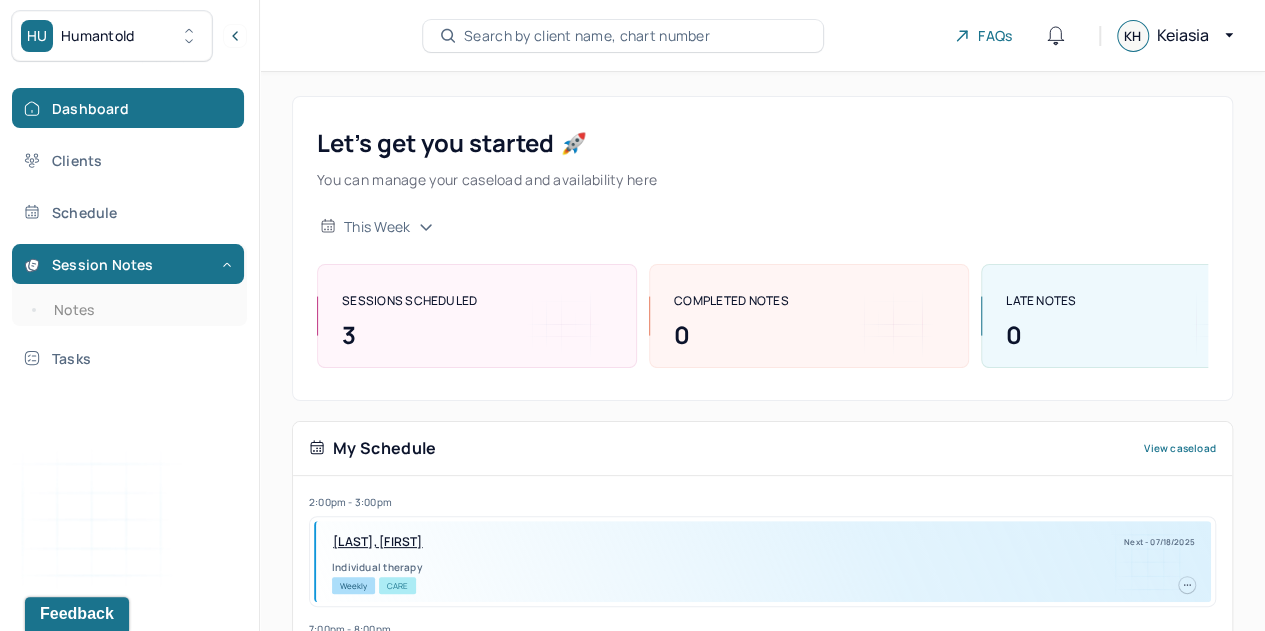 click on "Dashboard Clients Schedule Session Notes Notes Tasks" at bounding box center [129, 233] 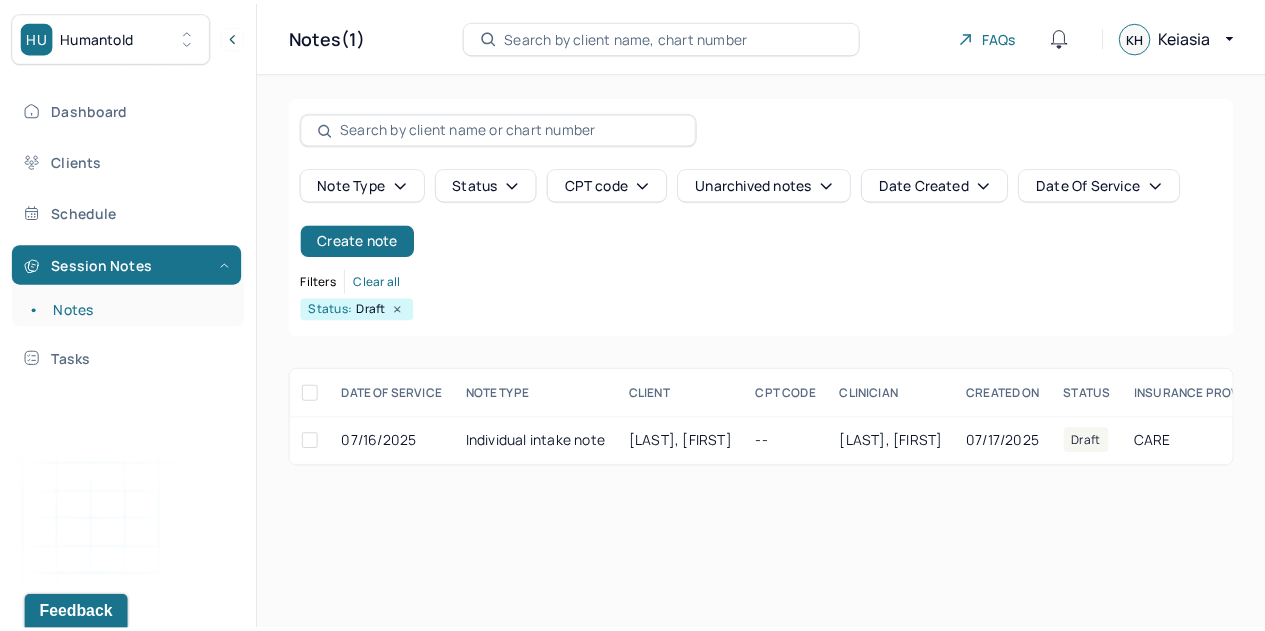 scroll, scrollTop: 0, scrollLeft: 117, axis: horizontal 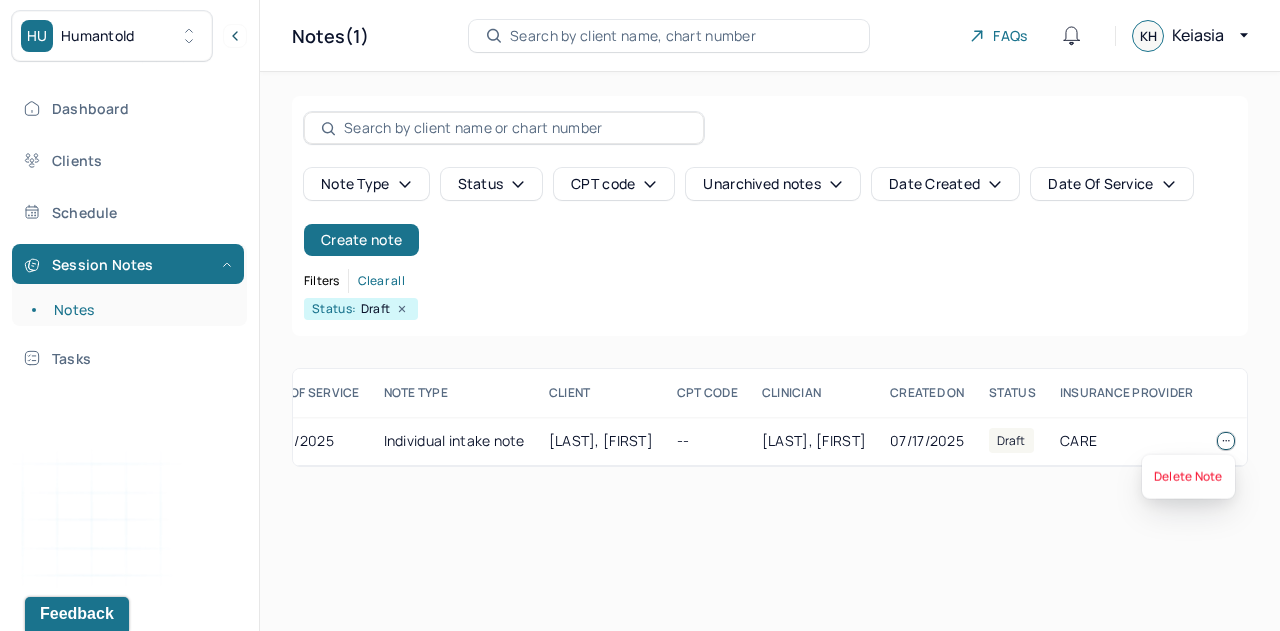 click at bounding box center [1226, 441] 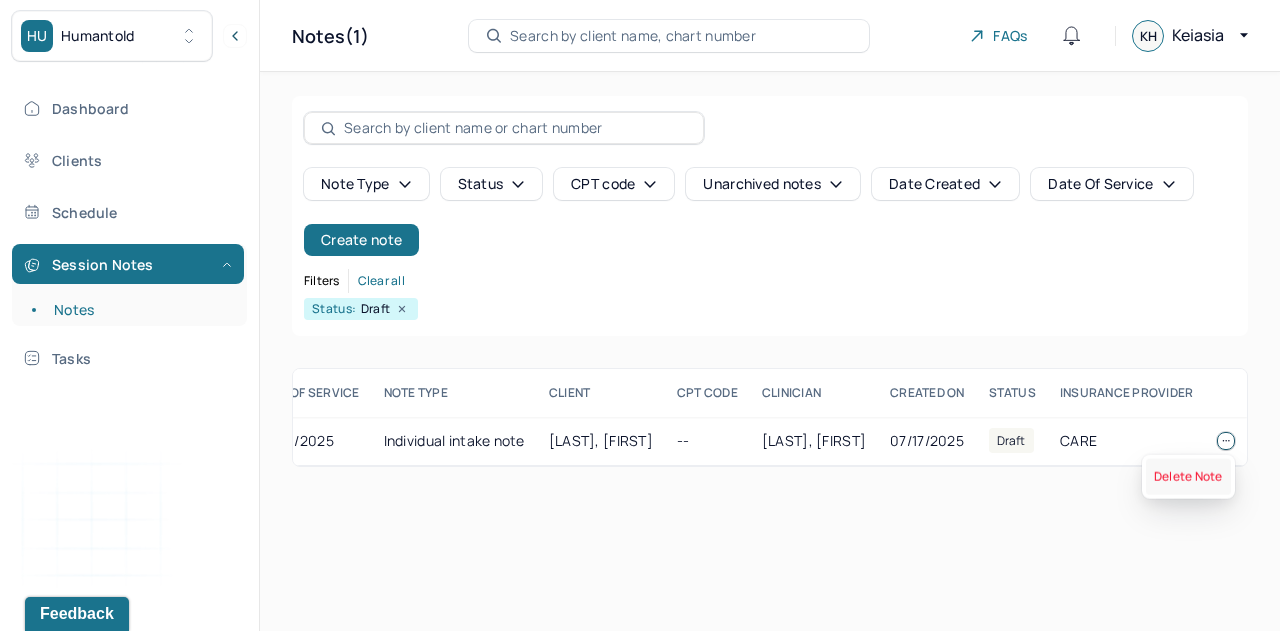 click on "Delete Note" at bounding box center (1188, 477) 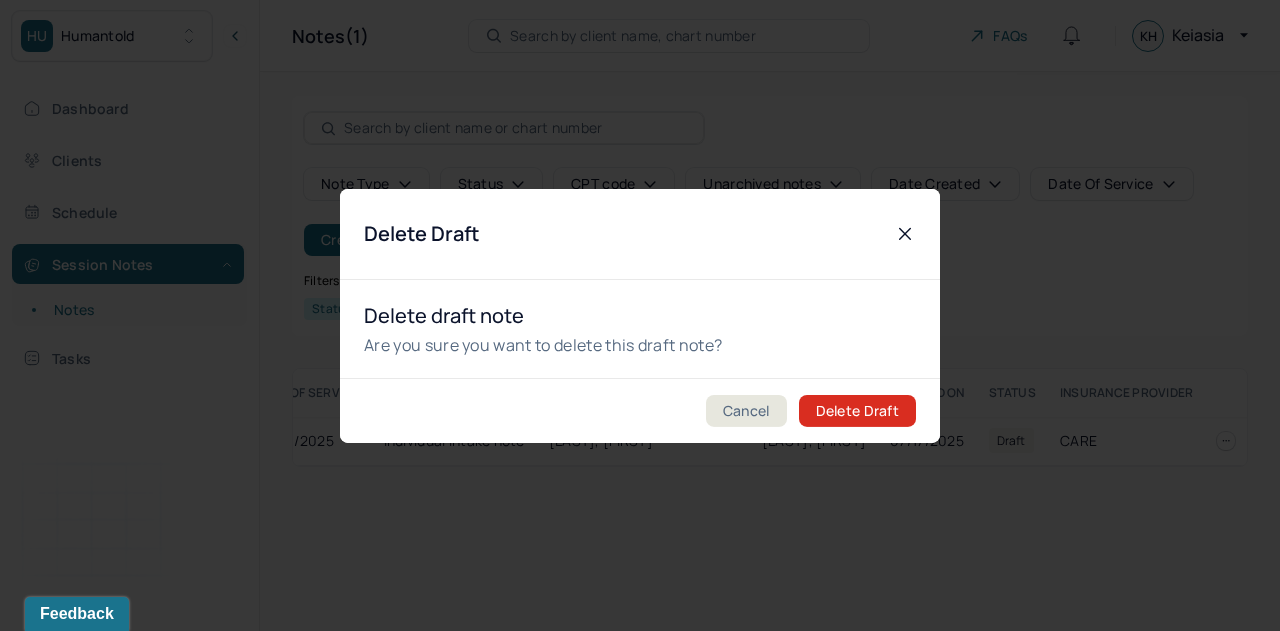 click on "Delete Draft" at bounding box center [857, 411] 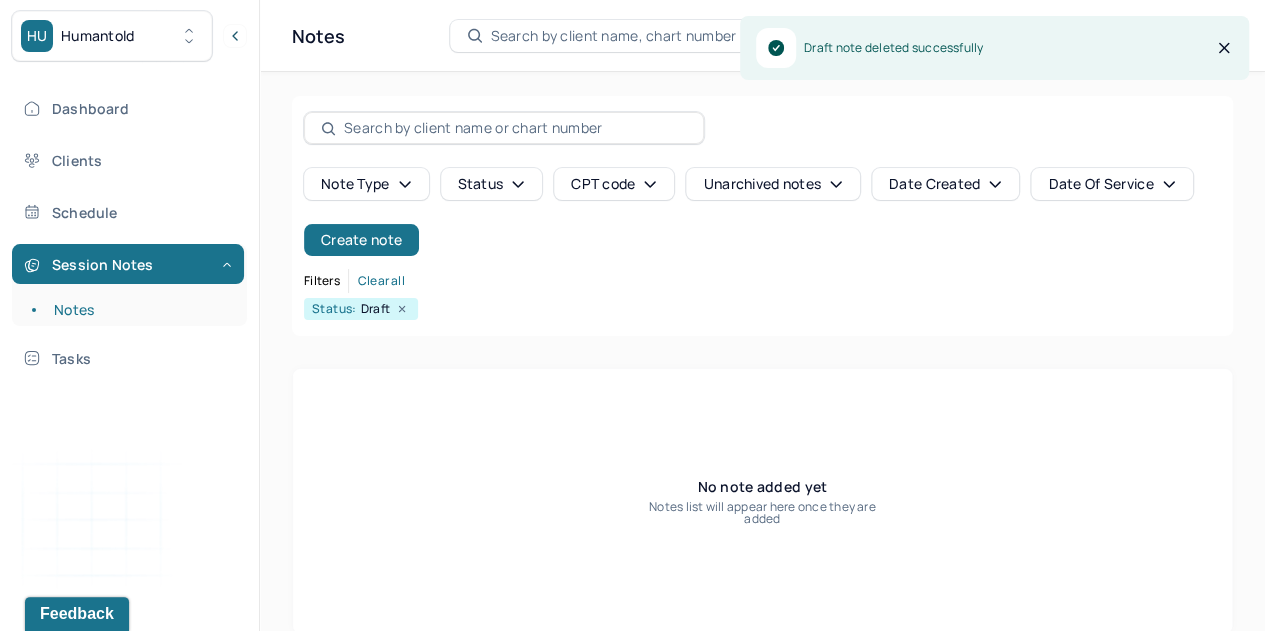 click on "Create note" at bounding box center (361, 240) 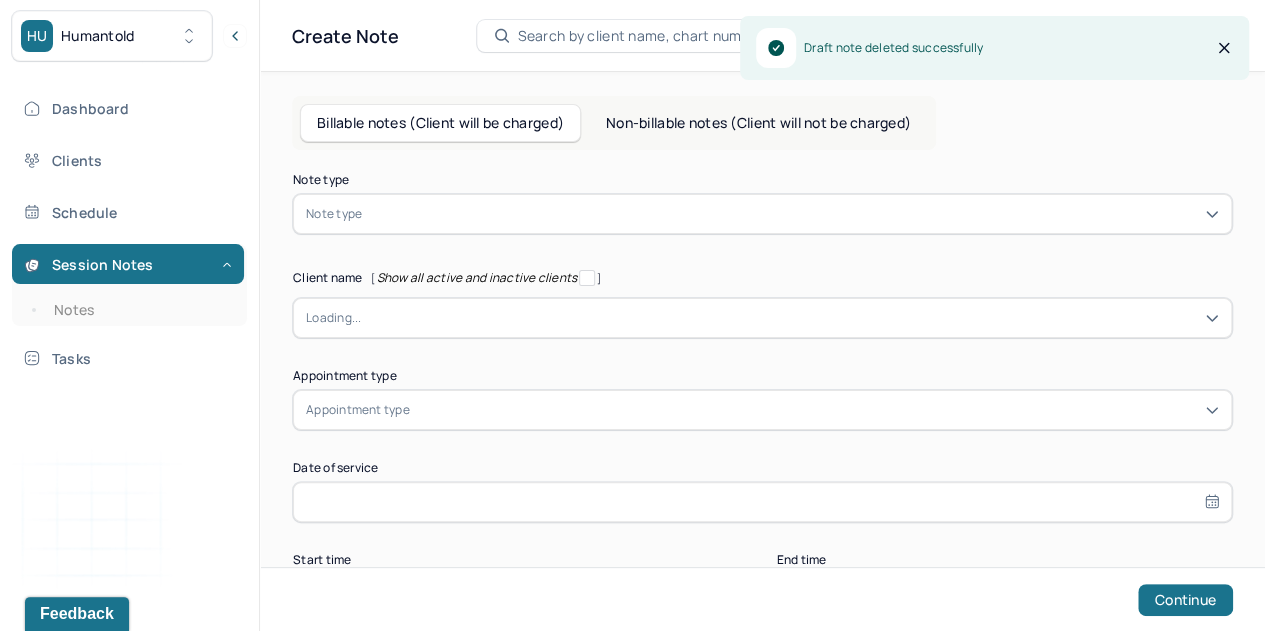 click on "Note type" at bounding box center (334, 214) 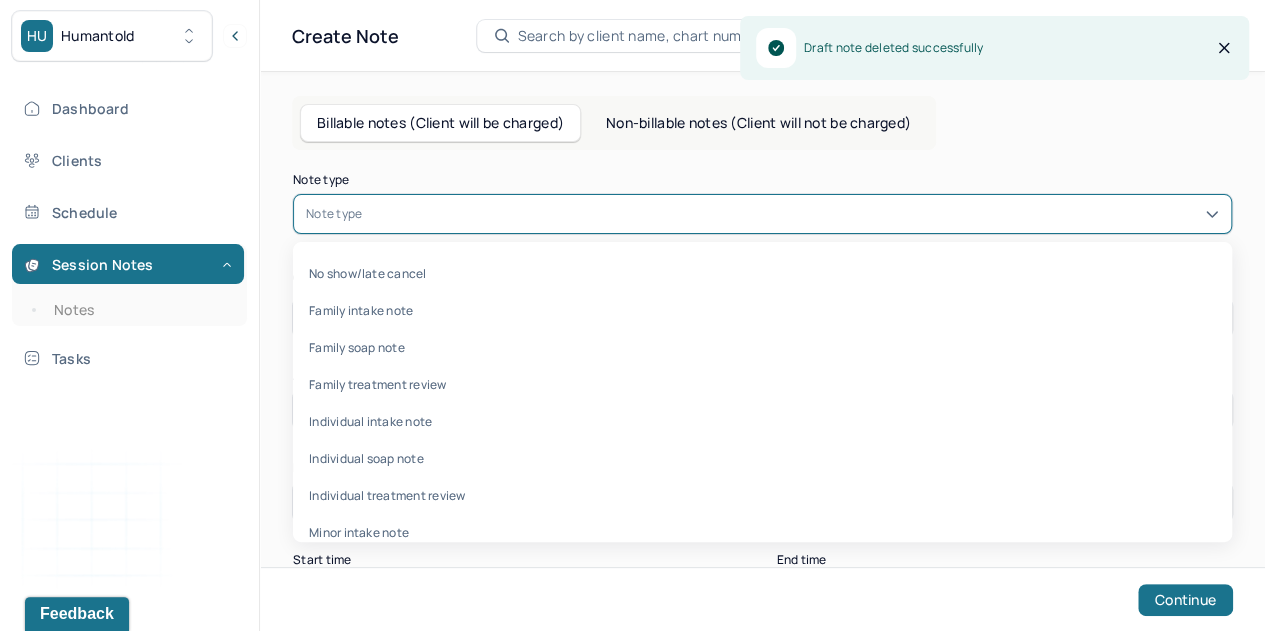 click on "Individual soap note" at bounding box center (762, 458) 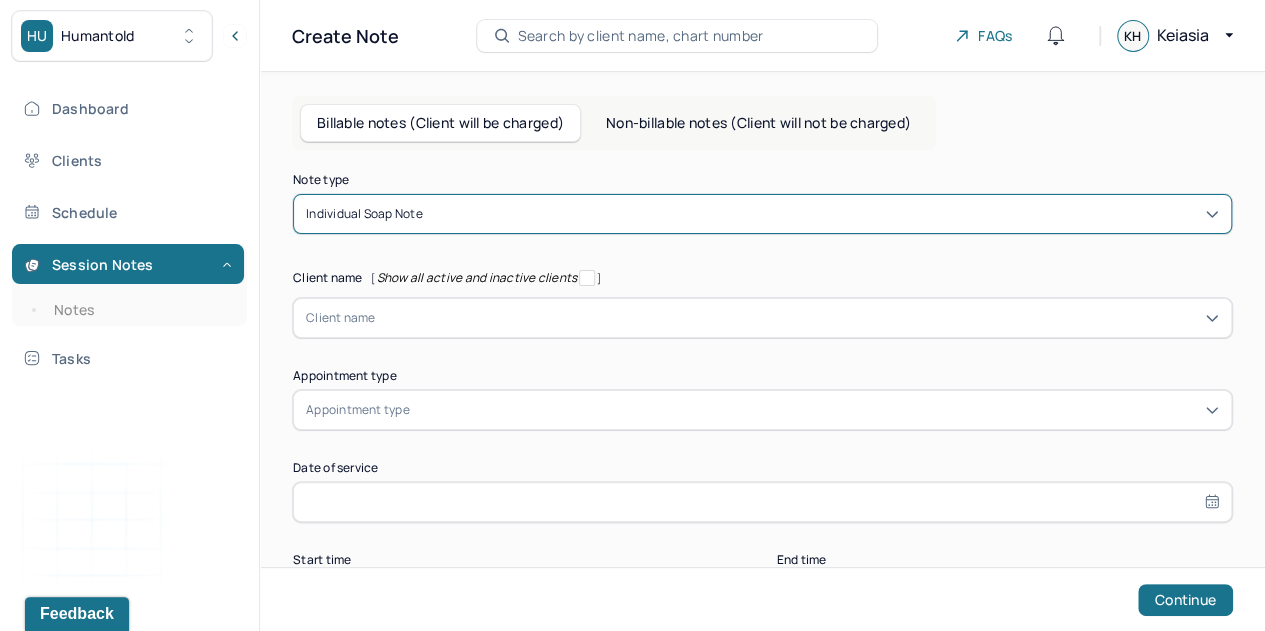 click on "Client name" at bounding box center [762, 318] 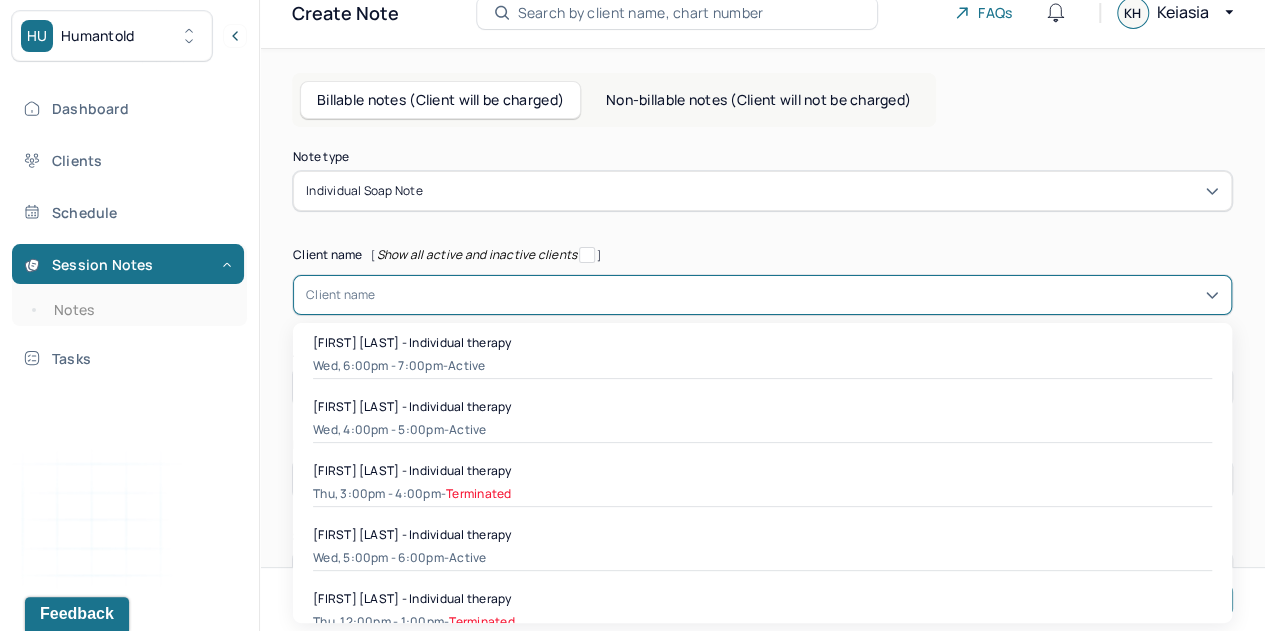 scroll, scrollTop: 24, scrollLeft: 0, axis: vertical 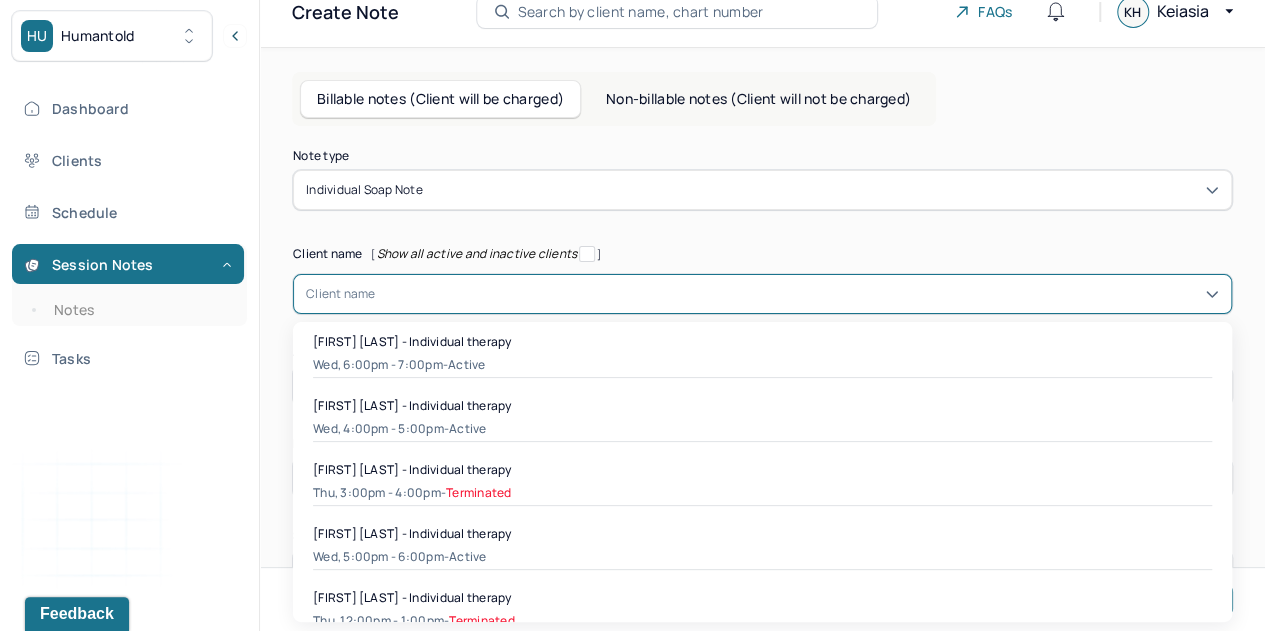 click on "[FIRST] [LAST] - Individual therapy" at bounding box center [412, 533] 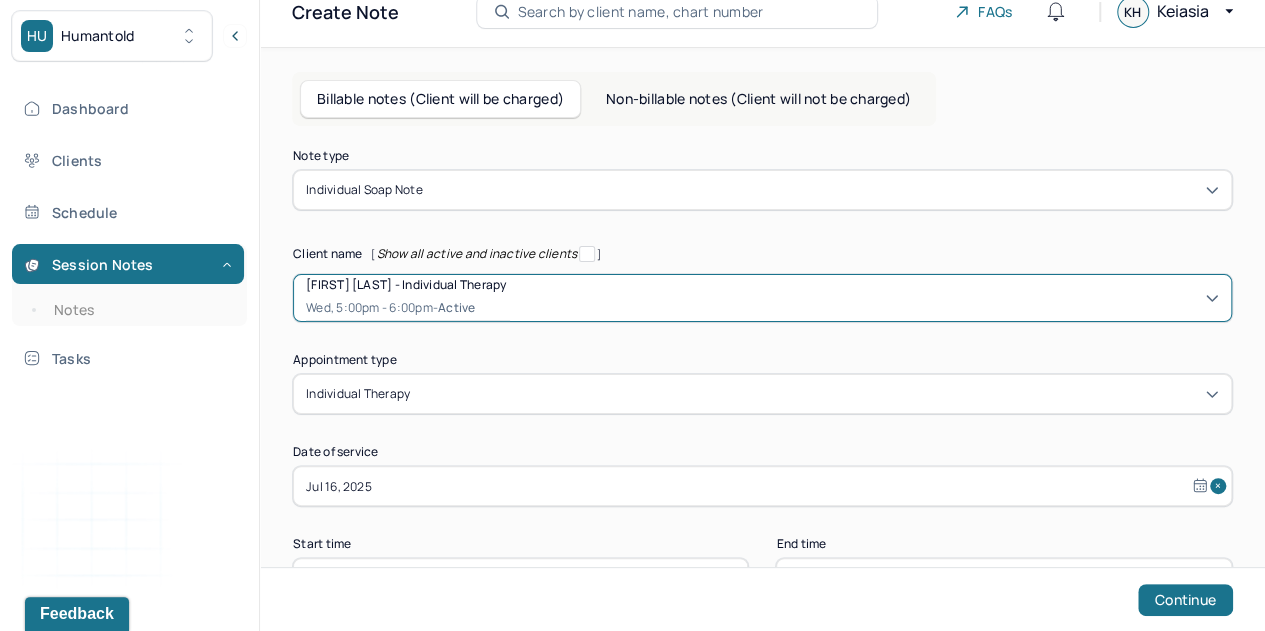 scroll, scrollTop: 96, scrollLeft: 0, axis: vertical 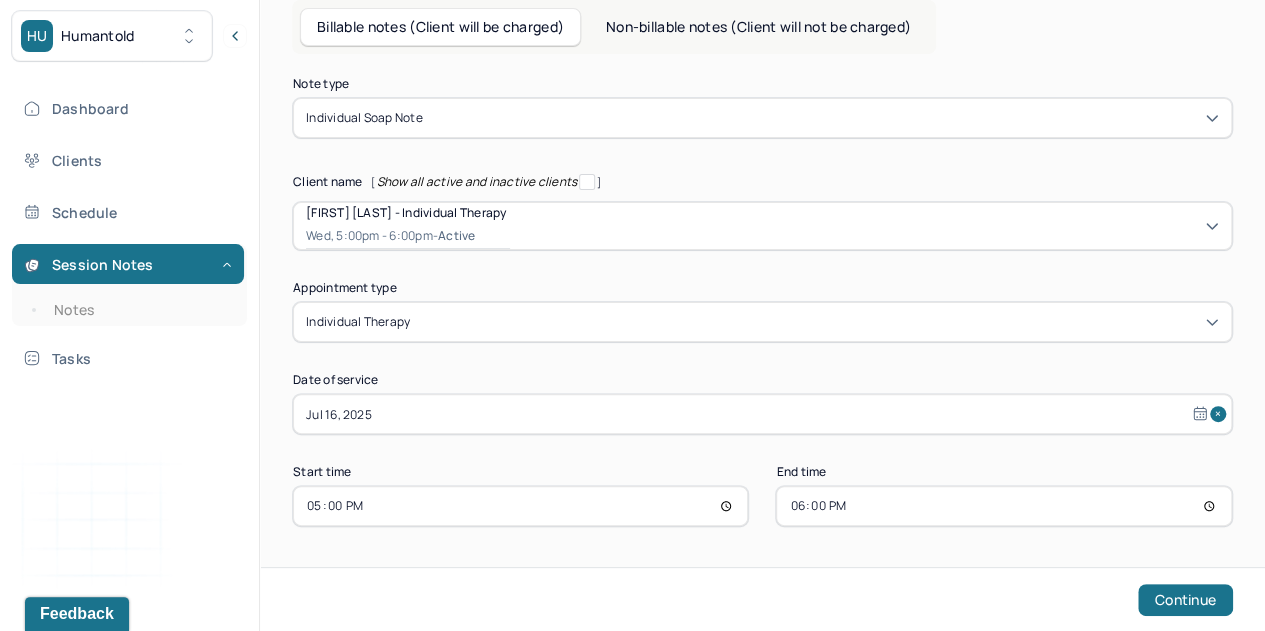 click on "Continue" at bounding box center [1185, 600] 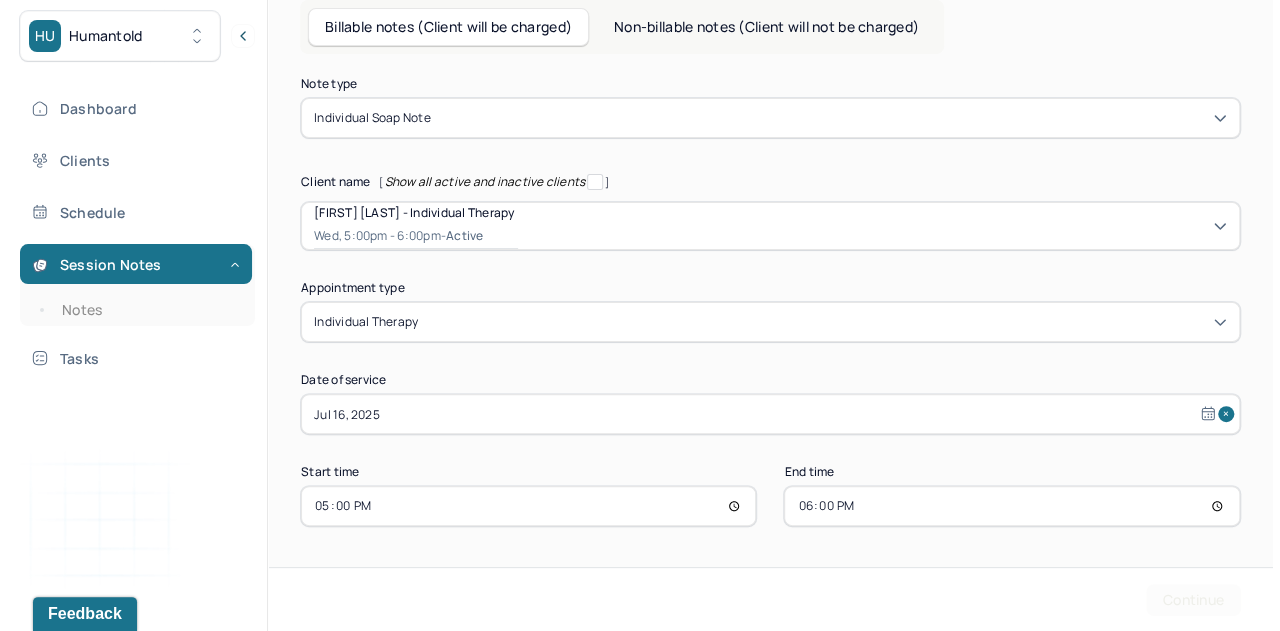 scroll, scrollTop: 0, scrollLeft: 0, axis: both 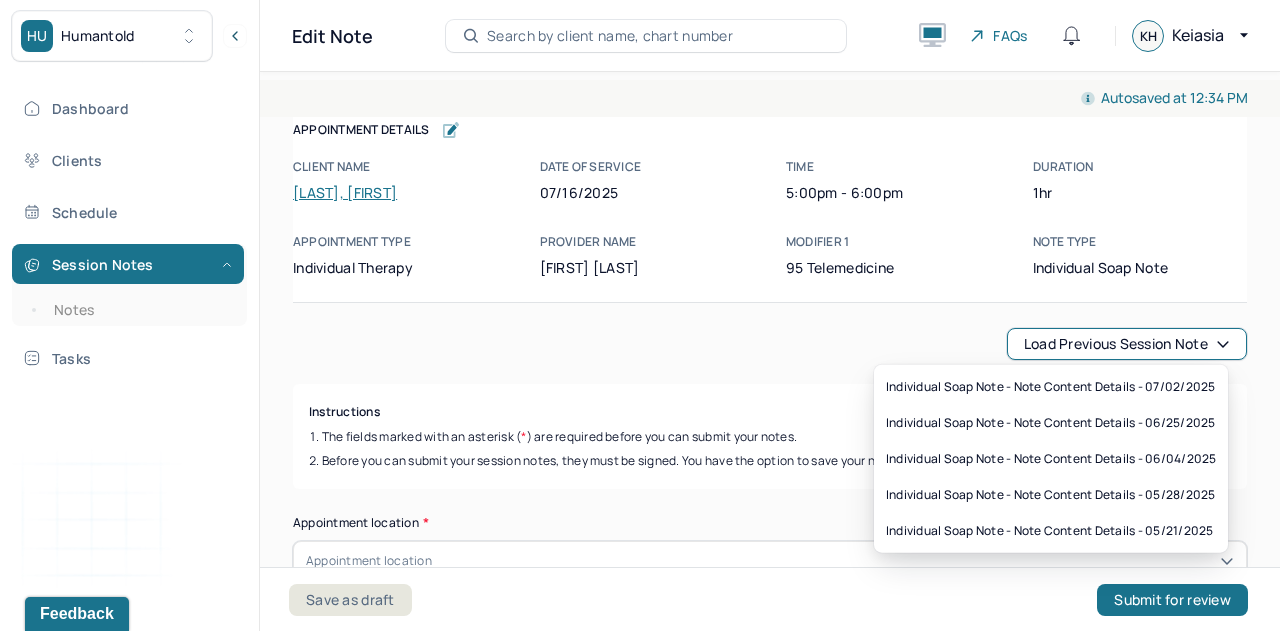 click on "Load previous session note" at bounding box center [1127, 344] 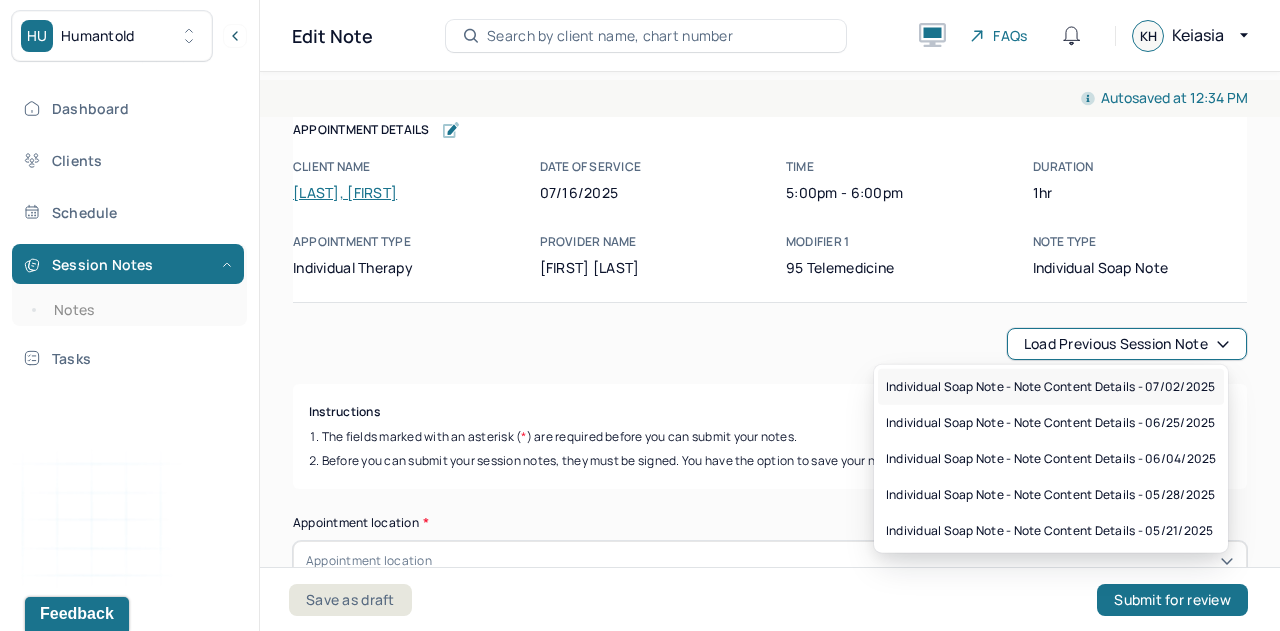click on "Individual soap note   - Note content Details -   07/02/2025" at bounding box center (1050, 387) 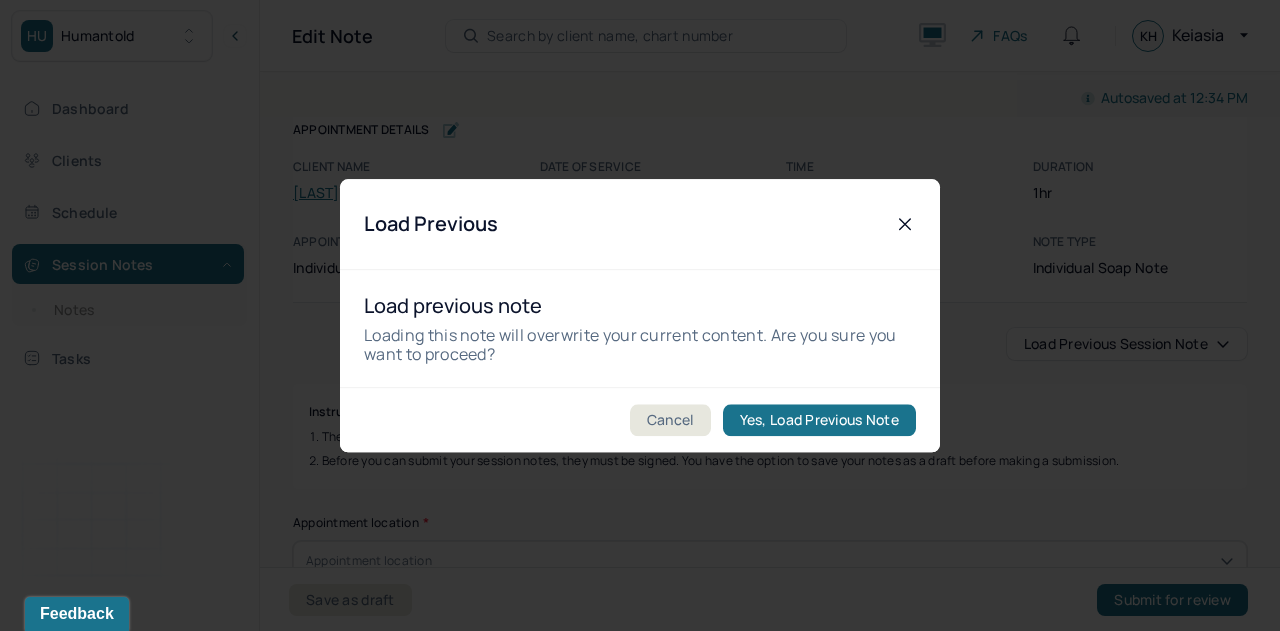 click on "Yes, Load Previous Note" at bounding box center [819, 420] 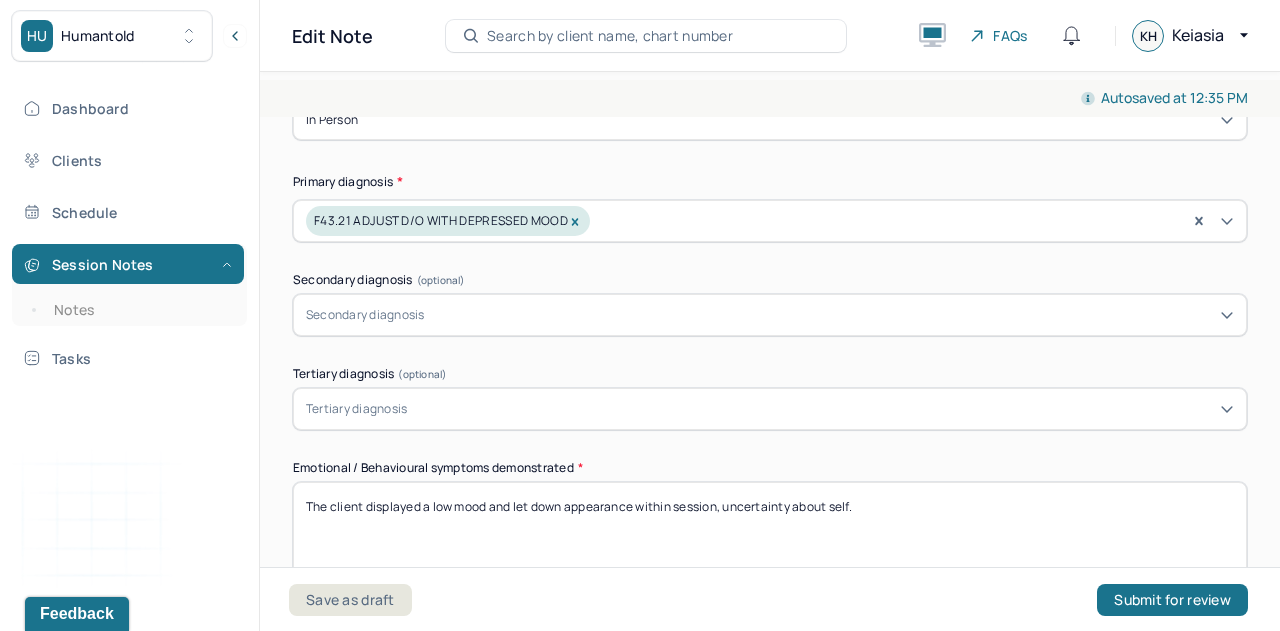 scroll, scrollTop: 591, scrollLeft: 0, axis: vertical 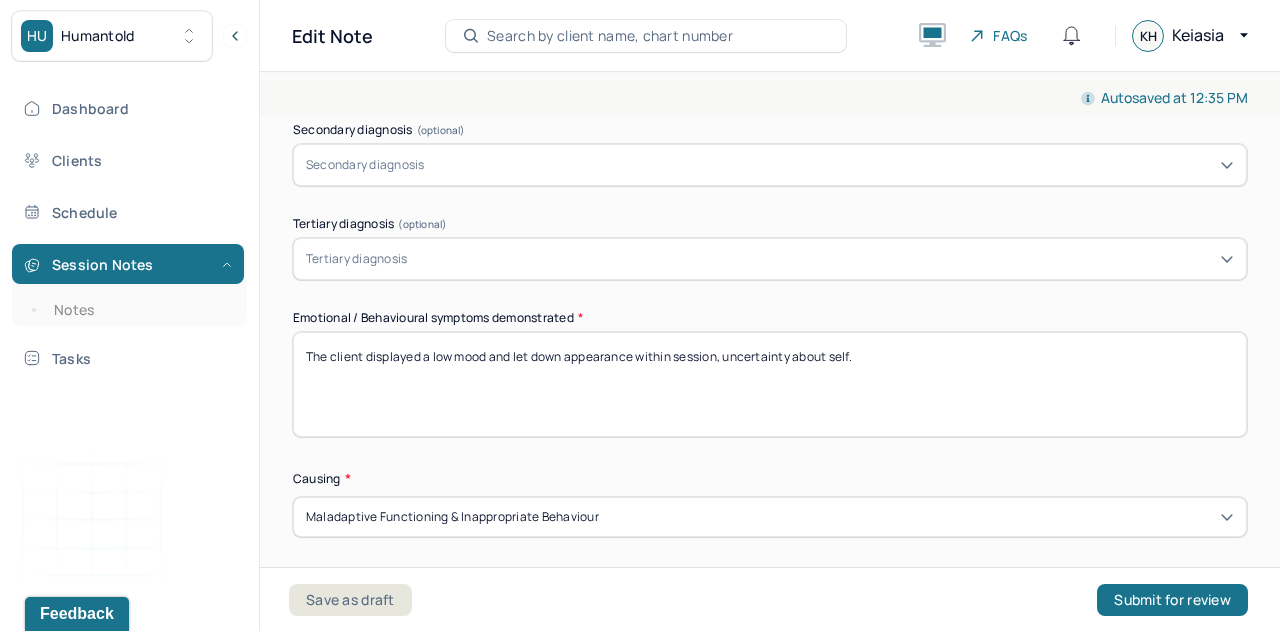 drag, startPoint x: 940, startPoint y: 357, endPoint x: 489, endPoint y: 295, distance: 455.2417 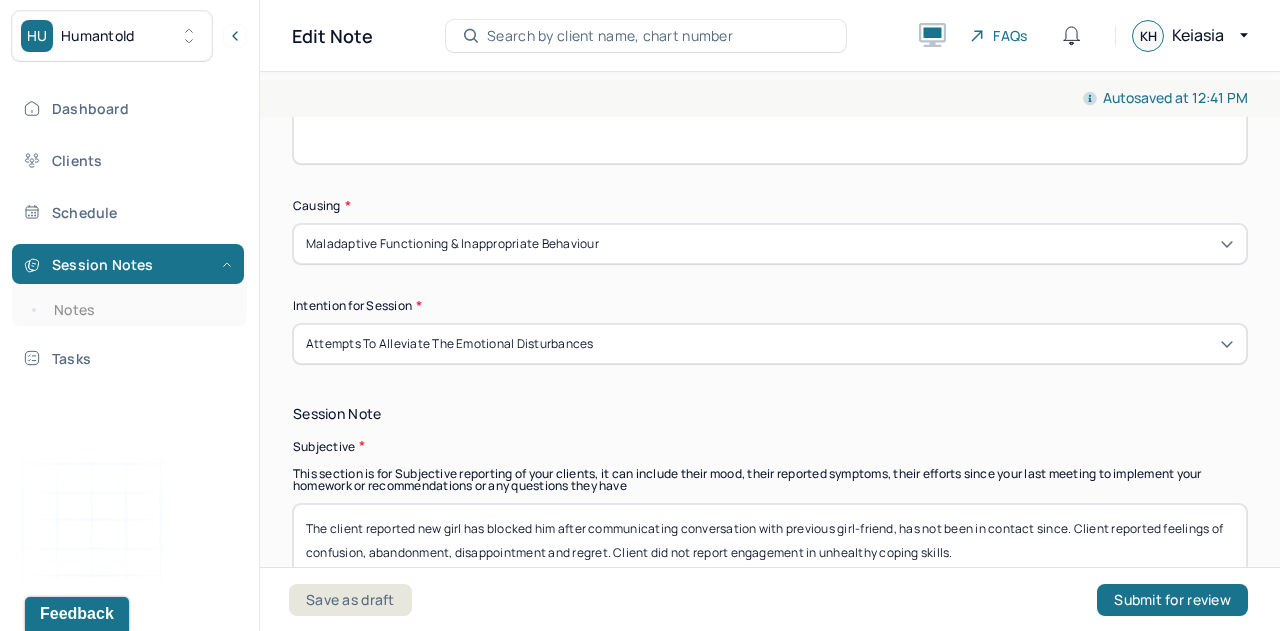 scroll, scrollTop: 865, scrollLeft: 0, axis: vertical 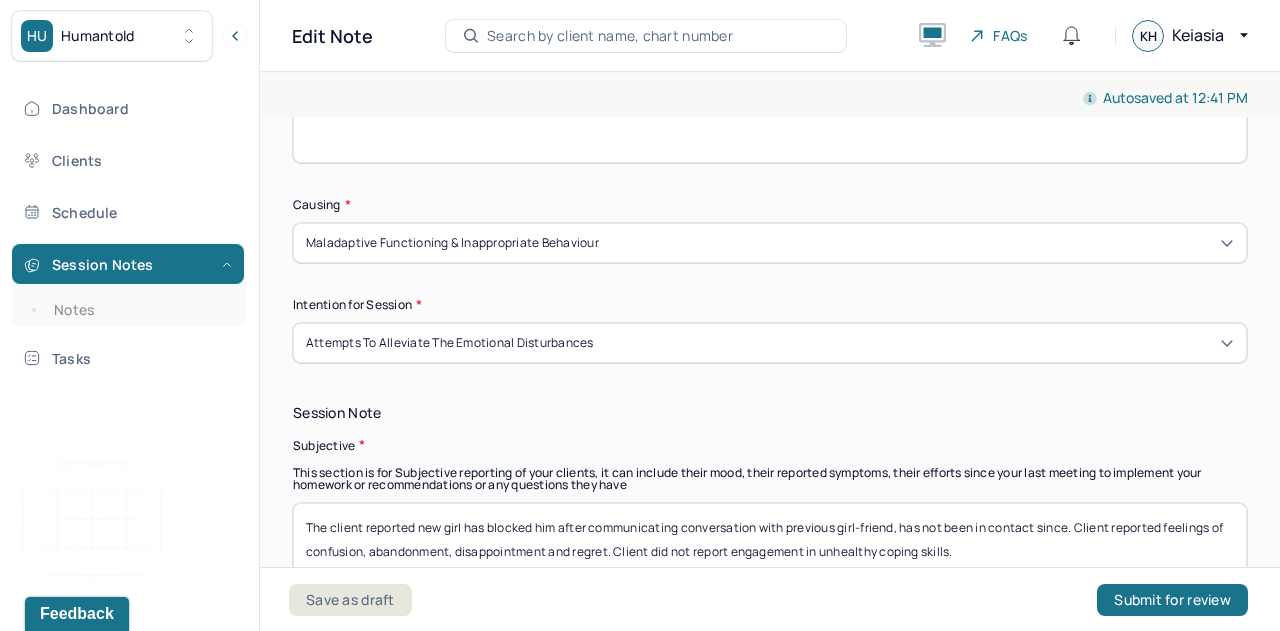 type on "The client displayed a low mood, reserved and disengaged" 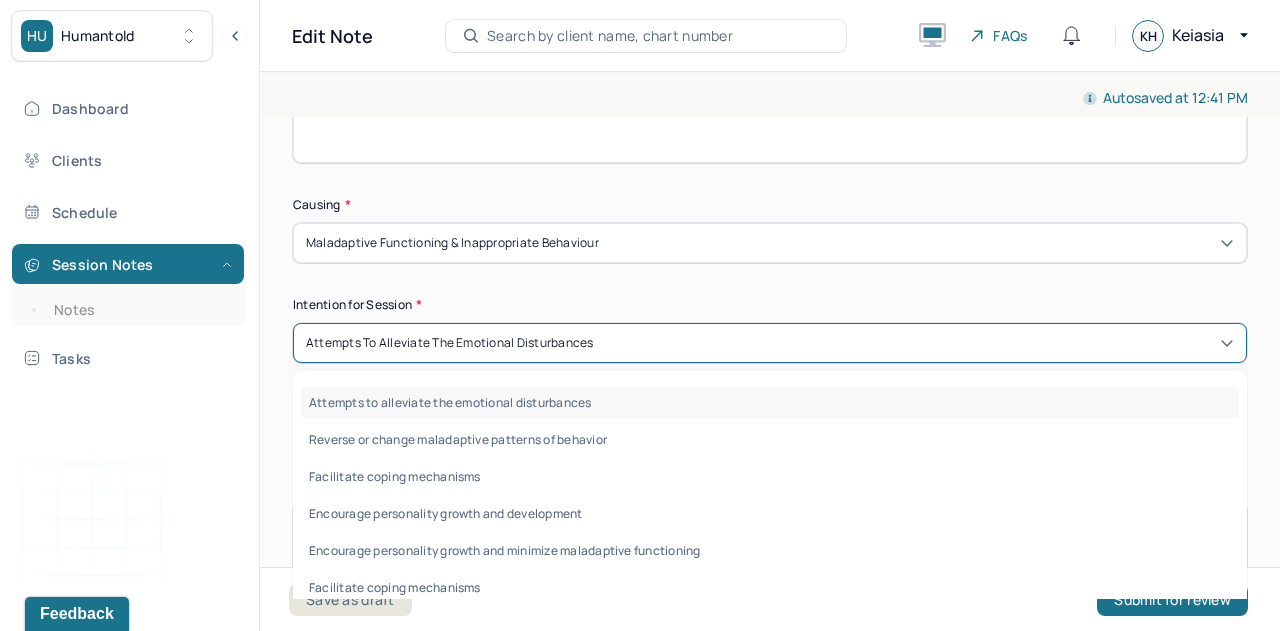 click on "Facilitate coping mechanisms" at bounding box center [770, 476] 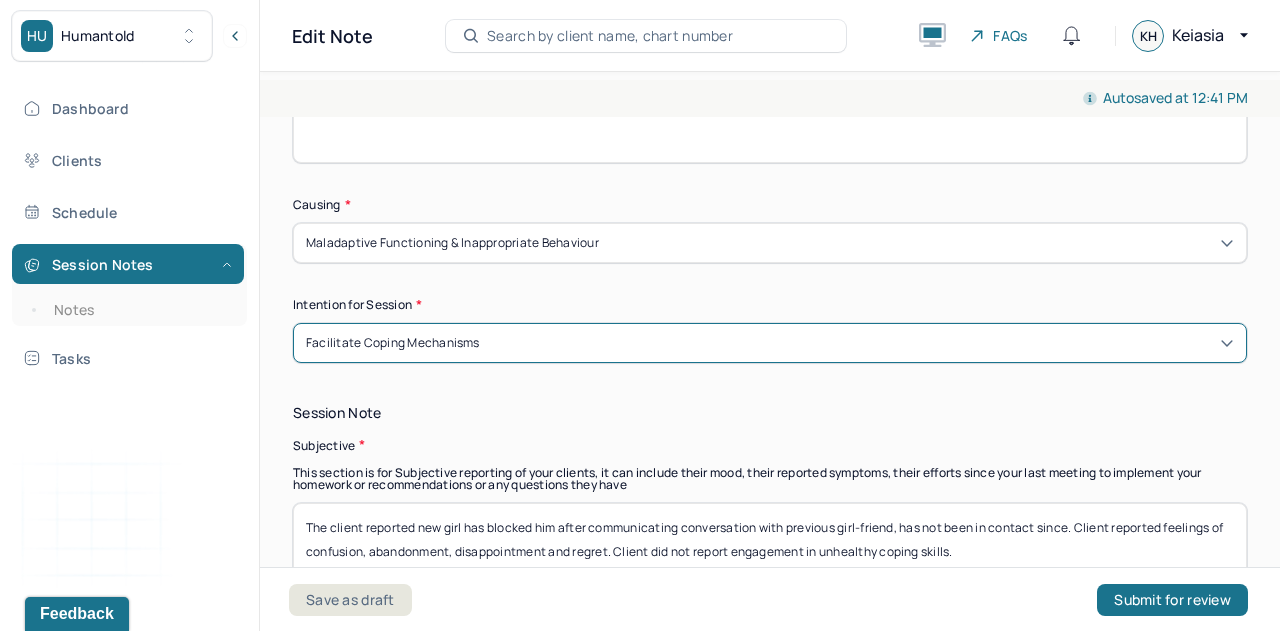 click on "Facilitate coping mechanisms" at bounding box center [393, 343] 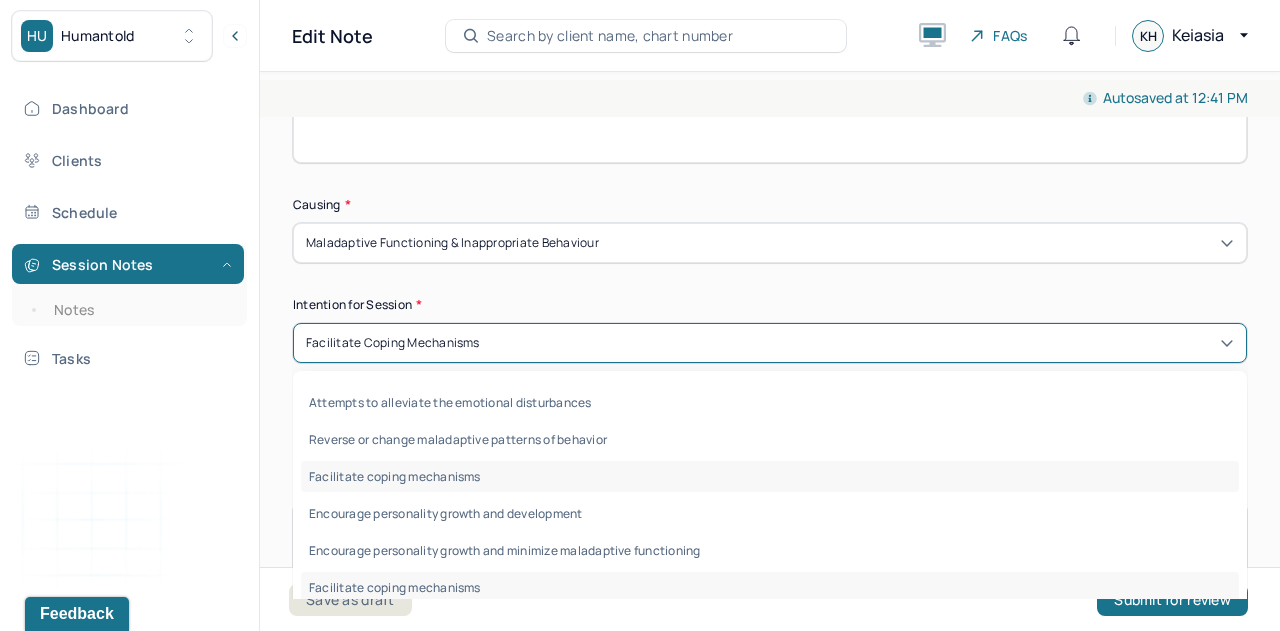 click on "Attempts to alleviate the emotional disturbances" at bounding box center [770, 402] 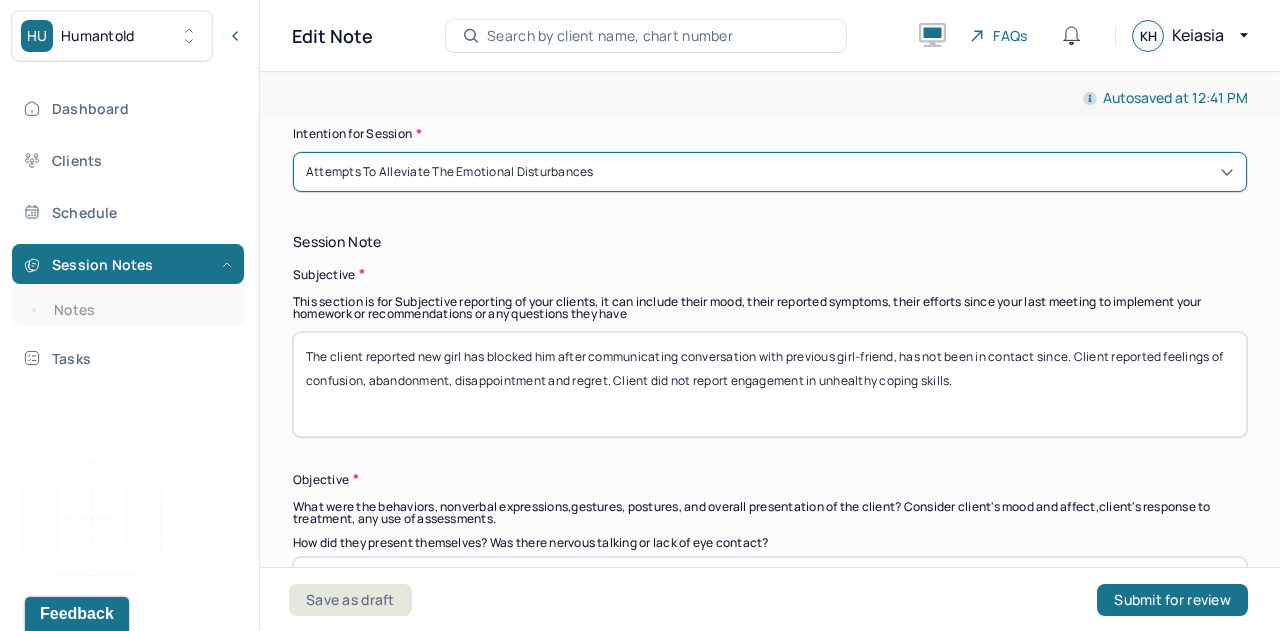 scroll, scrollTop: 1046, scrollLeft: 0, axis: vertical 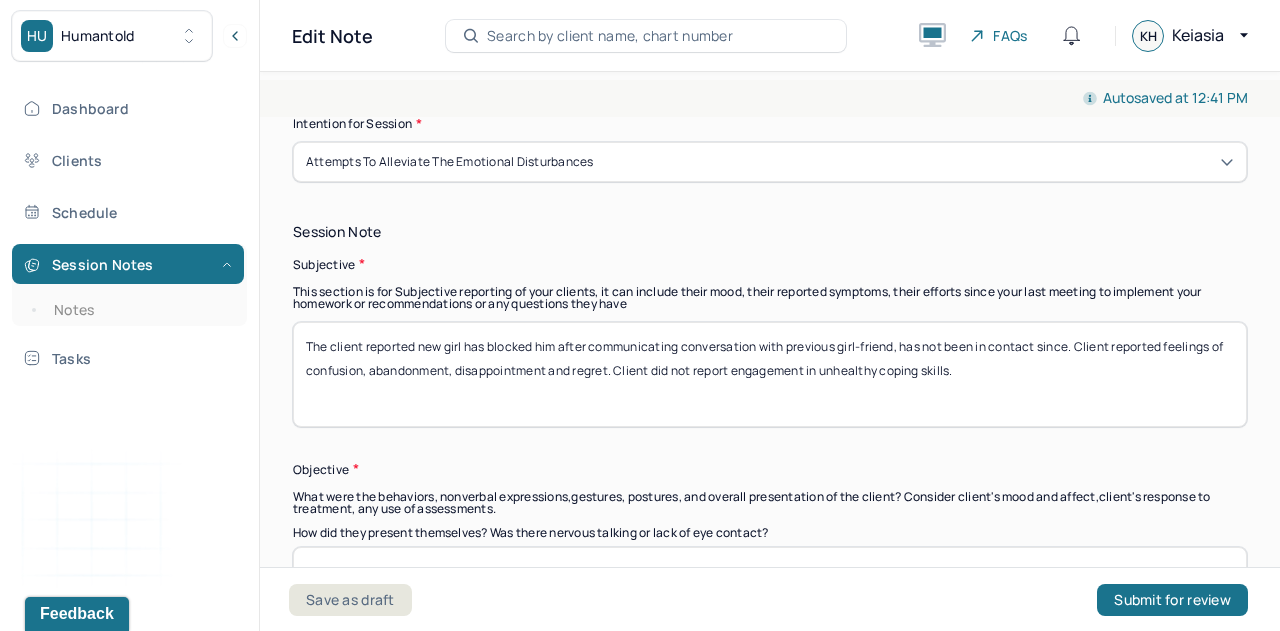 drag, startPoint x: 418, startPoint y: 346, endPoint x: 1000, endPoint y: 467, distance: 594.4451 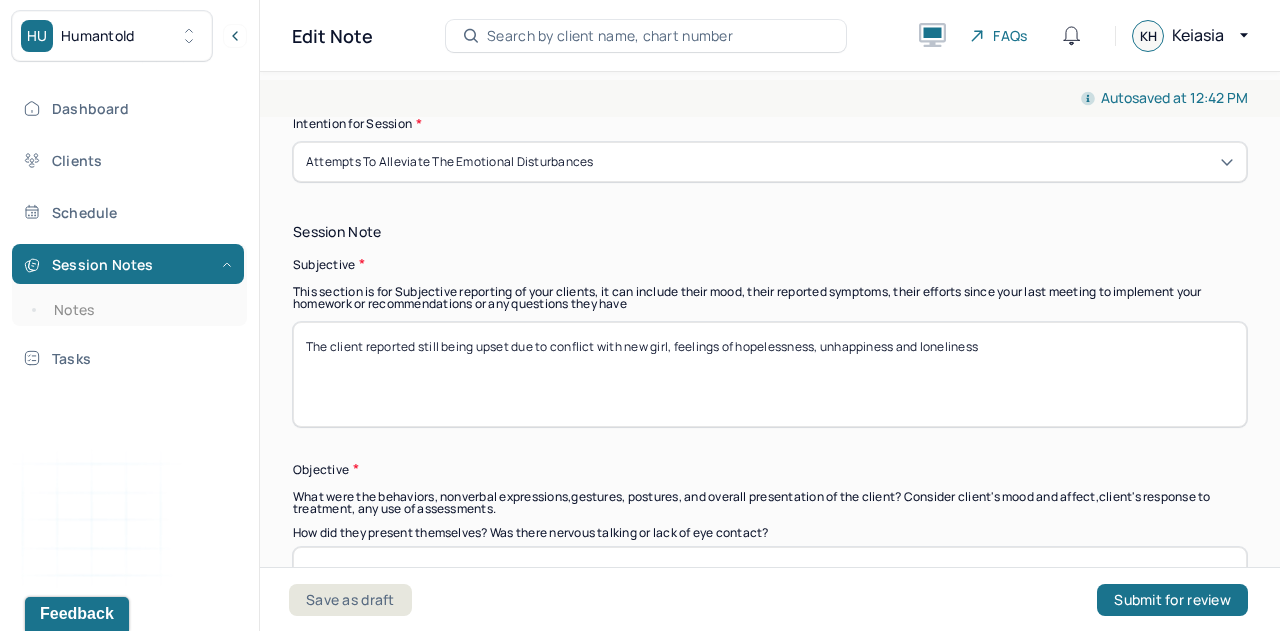click on "The client reported still being upset due to conflict with new girl, feelings of hopelessness, unhappiness and loneliness" at bounding box center [770, 374] 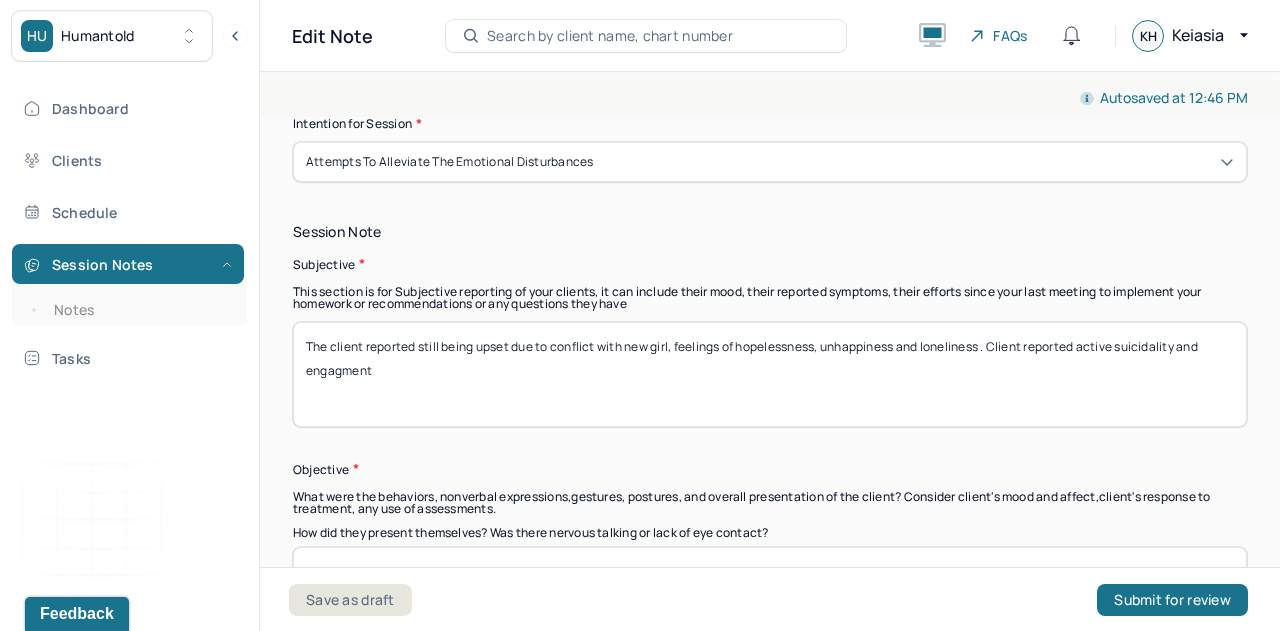 click on "The client reported still being upset due to conflict with new girl, feelings of hopelessness, unhappiness and loneliness . Client reported active suicidality and engagment" at bounding box center [770, 374] 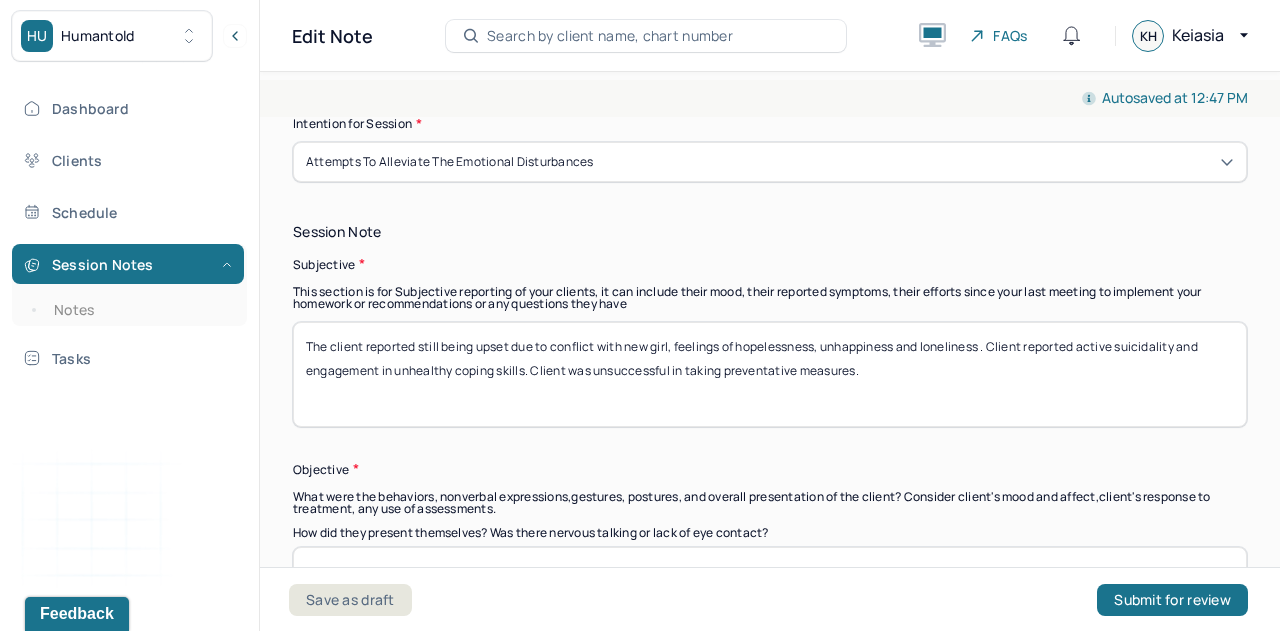 click on "The client reported still being upset due to conflict with new girl, feelings of hopelessness, unhappiness and loneliness . Client reported active suicidality and engagement in unhealthy coping skills. Client was unsuccessful in taking preventative measures." at bounding box center (770, 374) 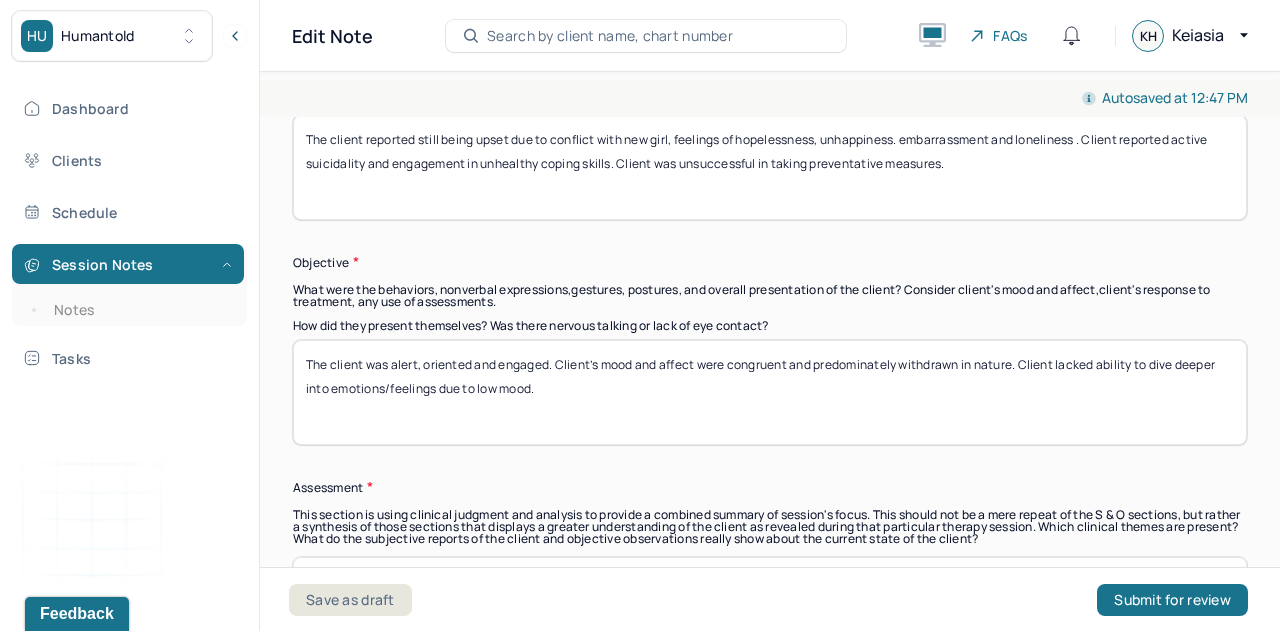scroll, scrollTop: 1272, scrollLeft: 0, axis: vertical 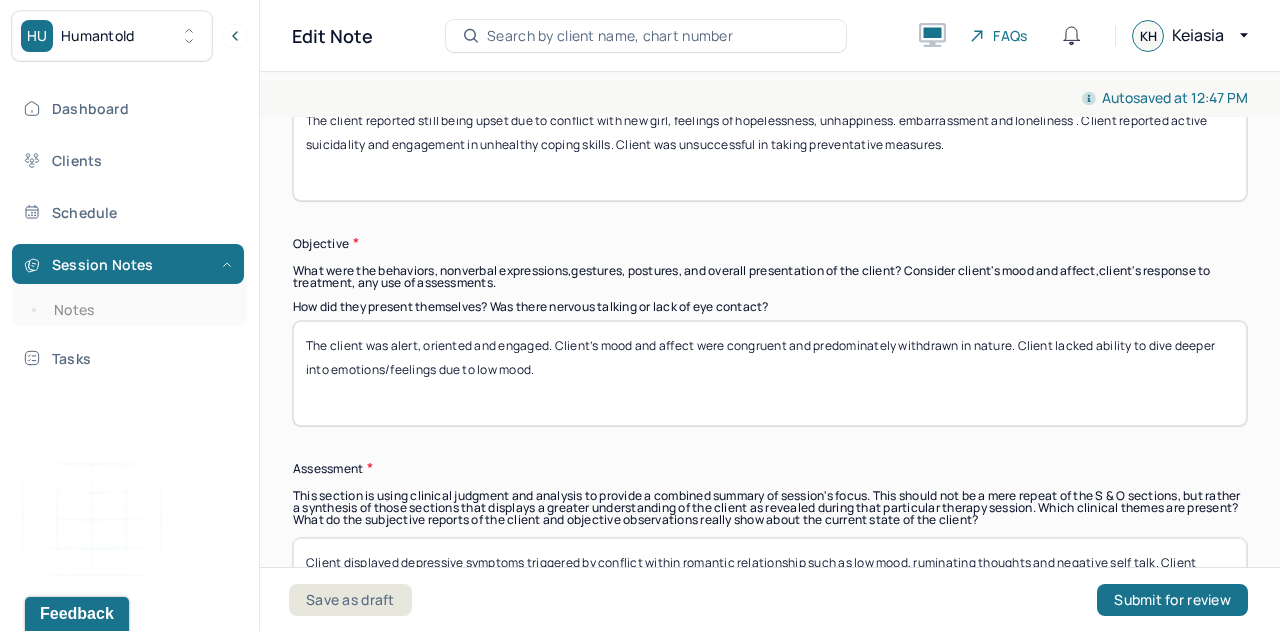 type on "The client reported still being upset due to conflict with new girl, feelings of hopelessness, unhappiness. embarrassment and loneliness . Client reported active suicidality and engagement in unhealthy coping skills. Client was unsuccessful in taking preventative measures." 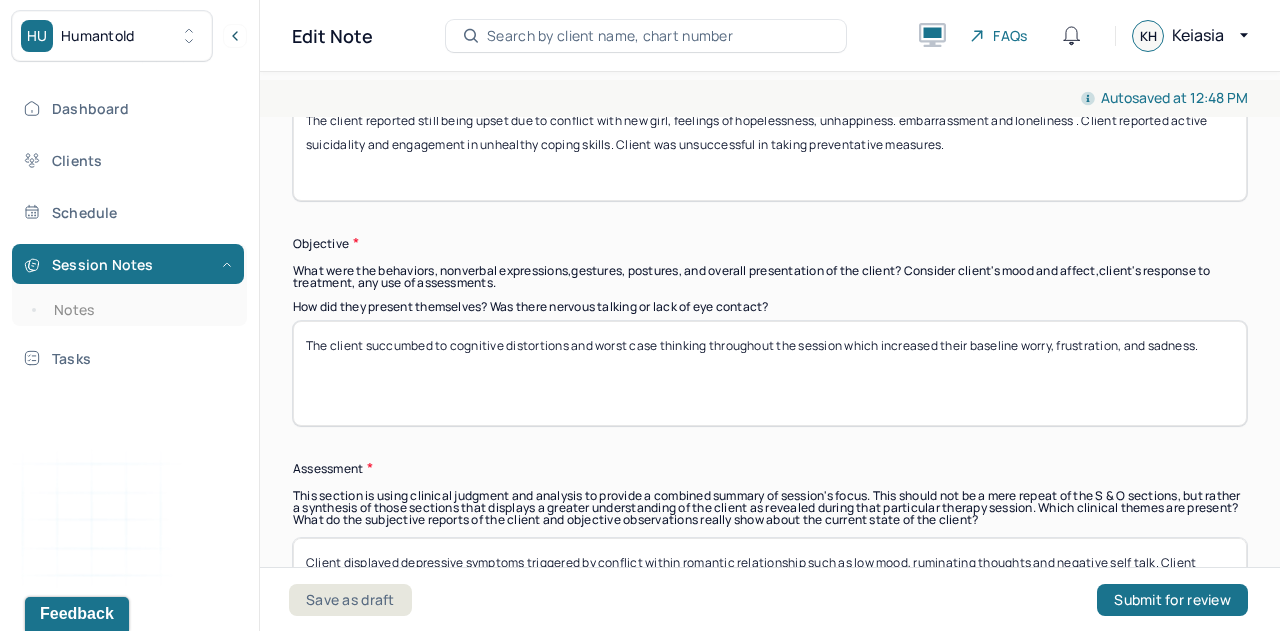 drag, startPoint x: 450, startPoint y: 341, endPoint x: 572, endPoint y: 352, distance: 122.494896 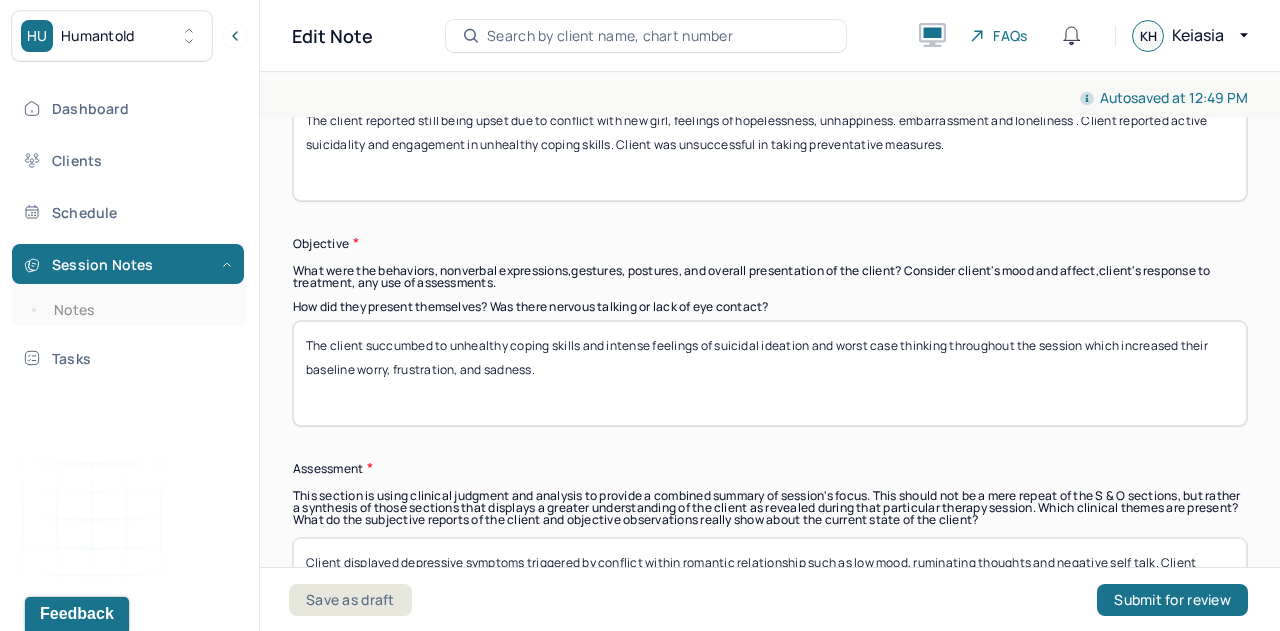 click on "The client succumbed to unhealthy coping skills and intense feelings of suicidal ideation and worst case thinking throughout the session which increased their baseline worry, frustration, and sadness." at bounding box center [770, 373] 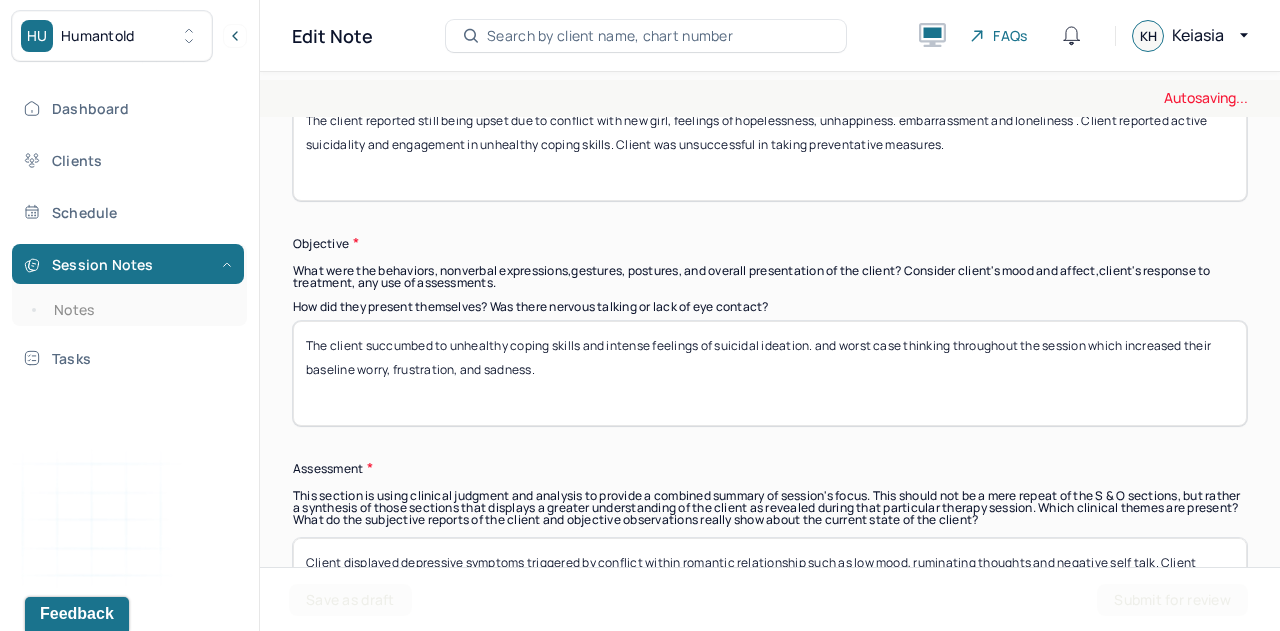 drag, startPoint x: 811, startPoint y: 348, endPoint x: 876, endPoint y: 375, distance: 70.38466 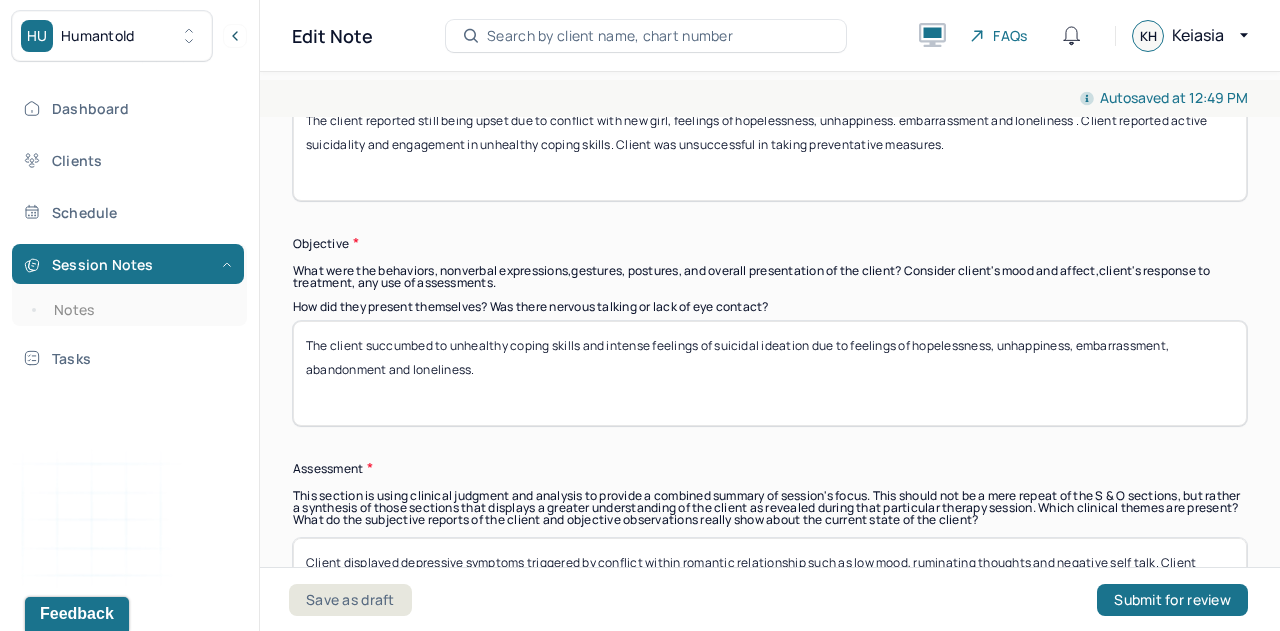 click on "The client succumbed to unhealthy coping skills and intense feelings of suicidal ideation due to feelings of hopelessness, unhappiness, embarrassment, abandonment and loneliness." at bounding box center [770, 373] 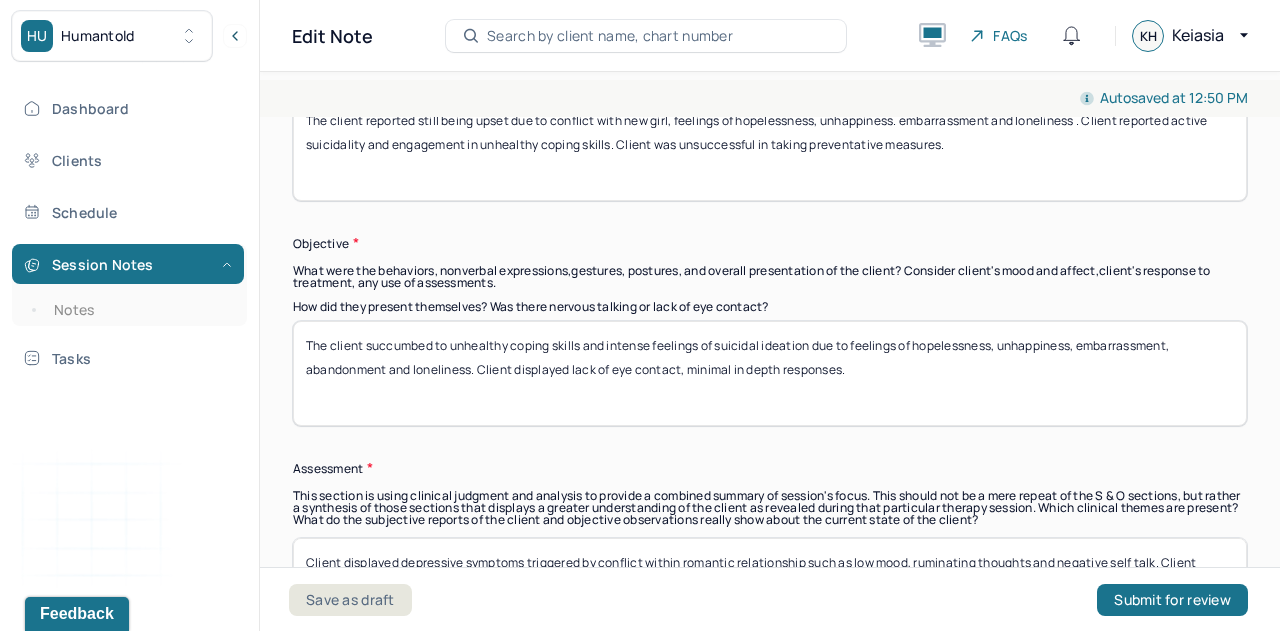 type on "The client succumbed to unhealthy coping skills and intense feelings of suicidal ideation due to feelings of hopelessness, unhappiness, embarrassment, abandonment and loneliness. Client displayed lack of eye contact, minimal in depth responses." 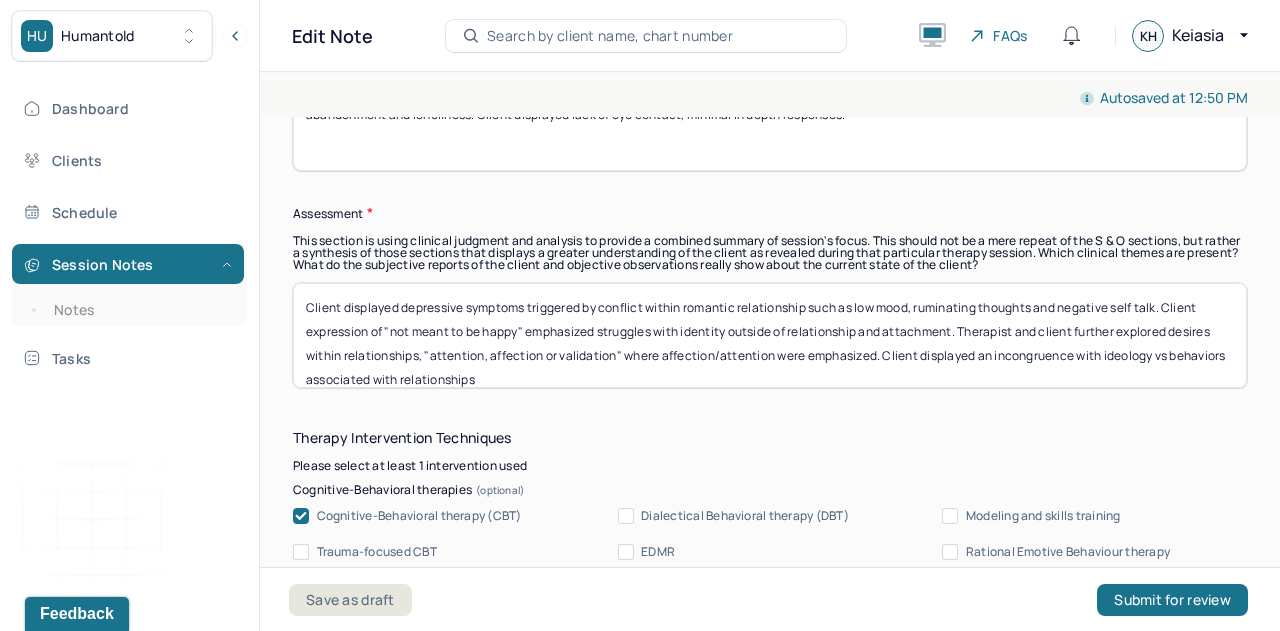 scroll, scrollTop: 1526, scrollLeft: 0, axis: vertical 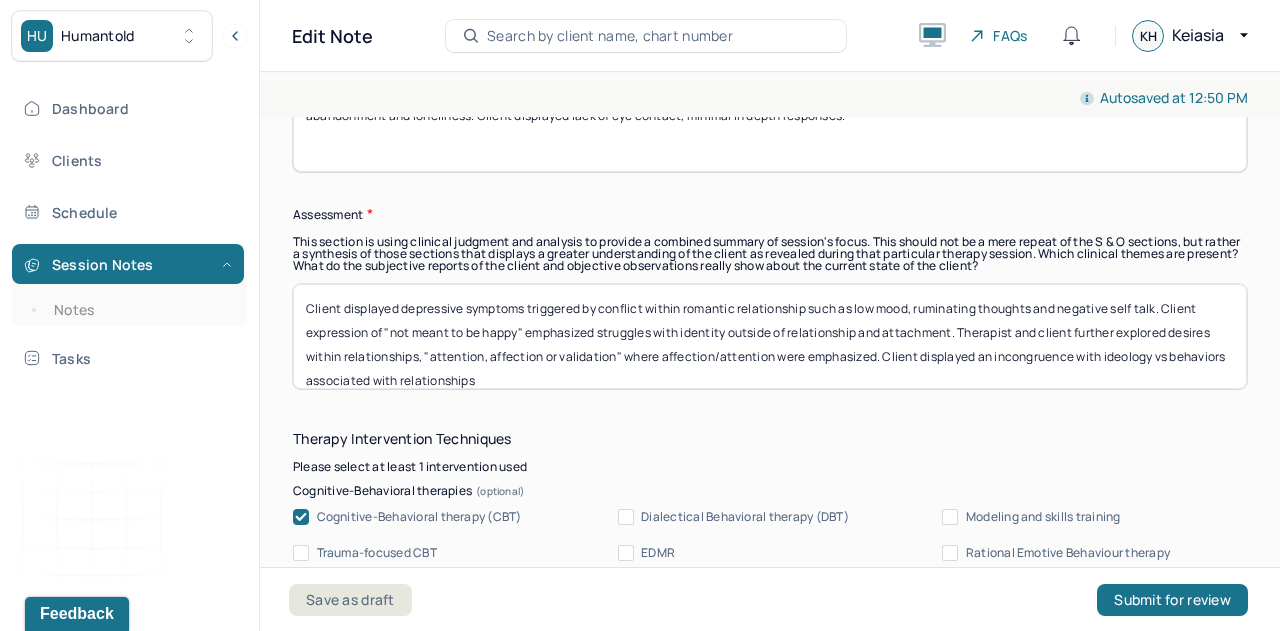 drag, startPoint x: 624, startPoint y: 373, endPoint x: 343, endPoint y: 303, distance: 289.58765 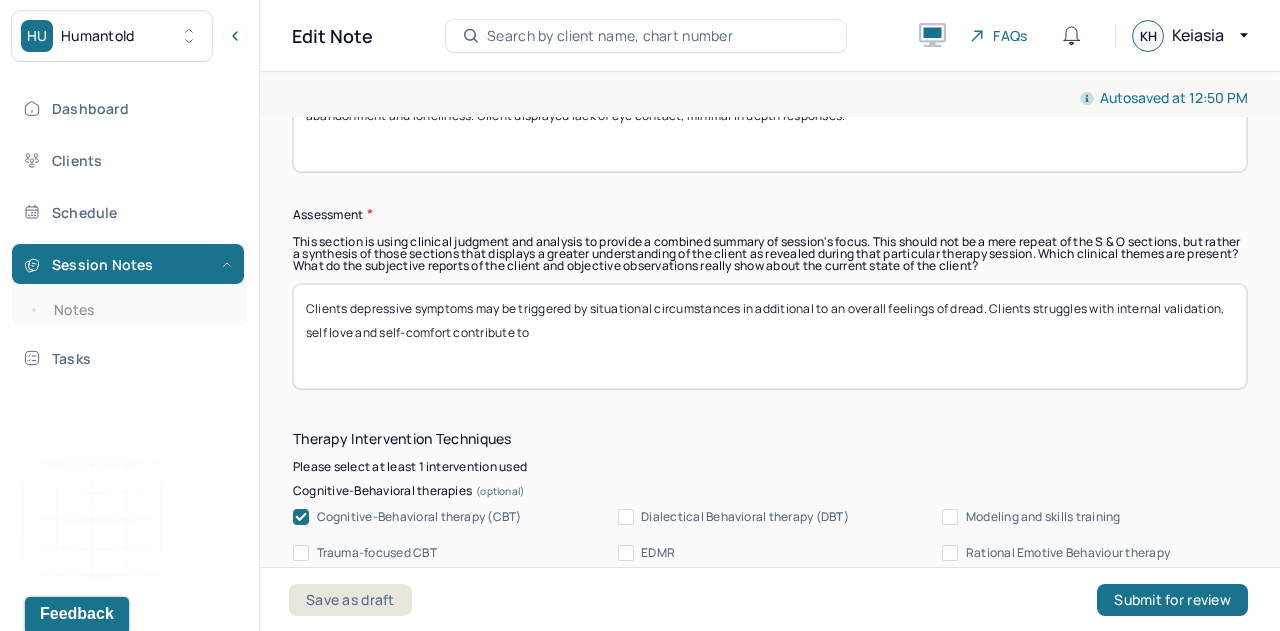 type on "Clients depressive symptoms may be triggered by situational circumstances in additional to an overall feelings of dread. Clients struggles with internal validation, self love and self-comfort contribute to" 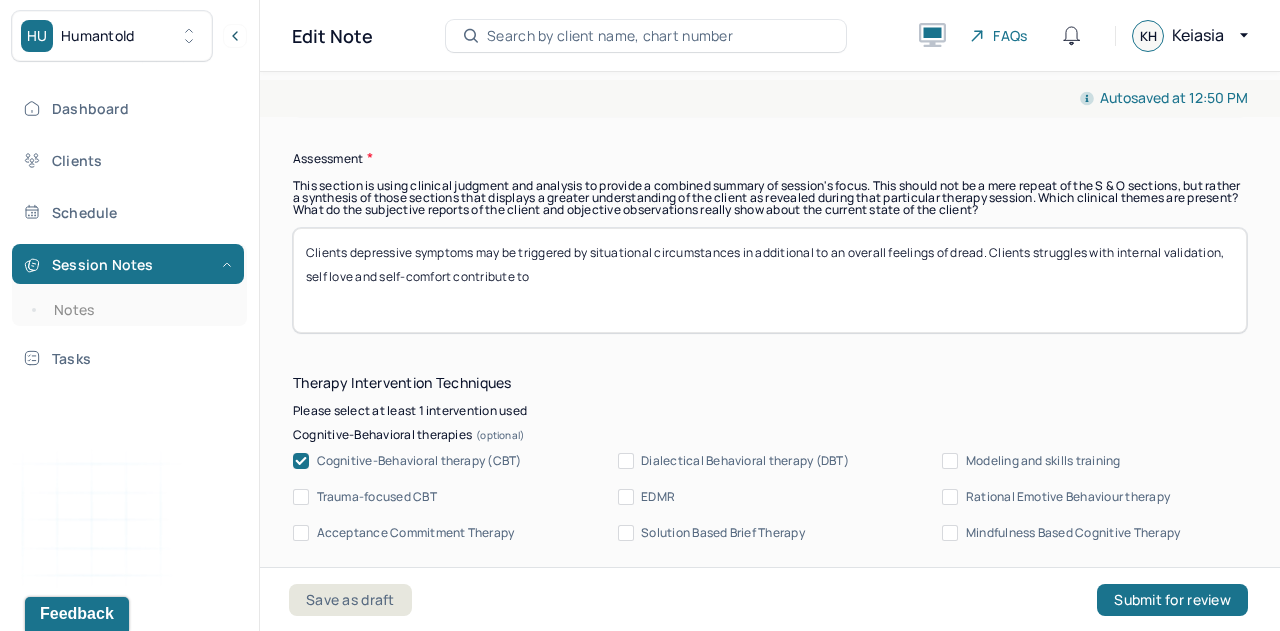 scroll, scrollTop: 1470, scrollLeft: 0, axis: vertical 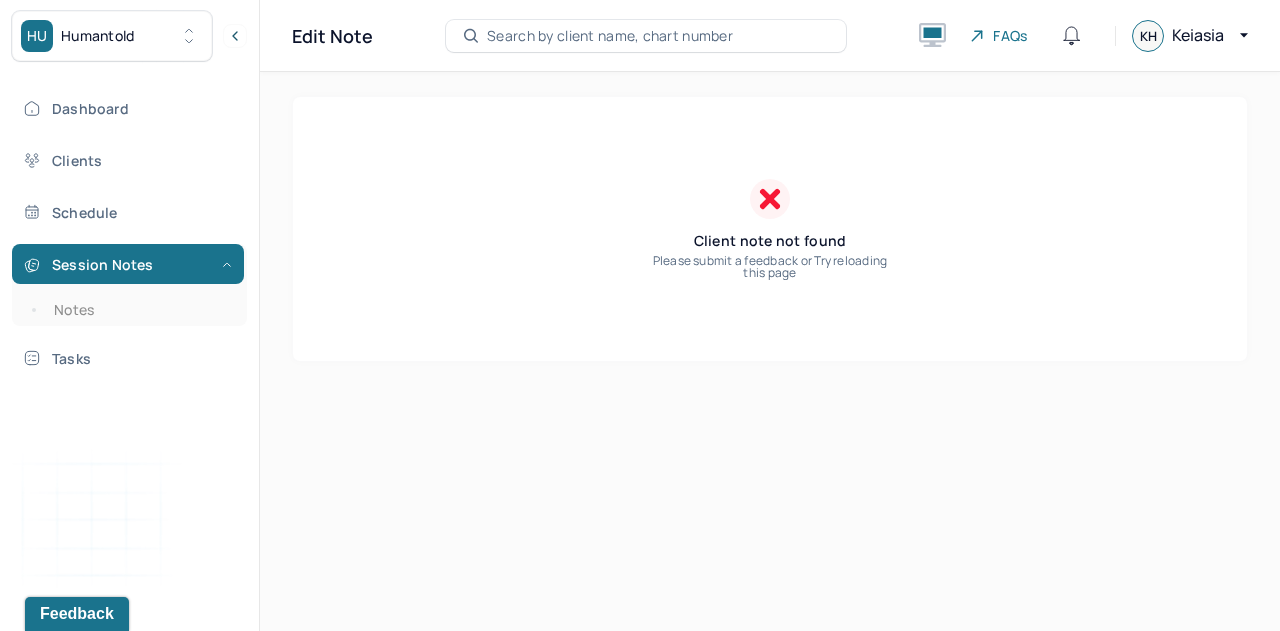 click on "Client note not found Please submit a feedback or Try reloading this page" at bounding box center (770, 229) 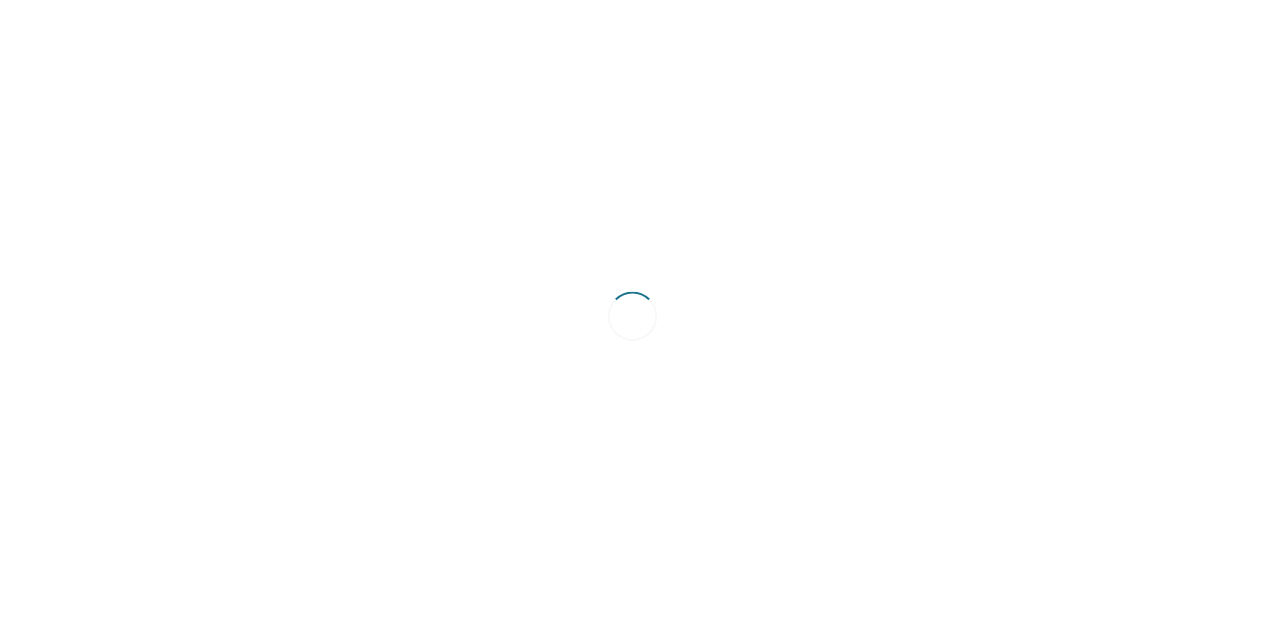 scroll, scrollTop: 0, scrollLeft: 0, axis: both 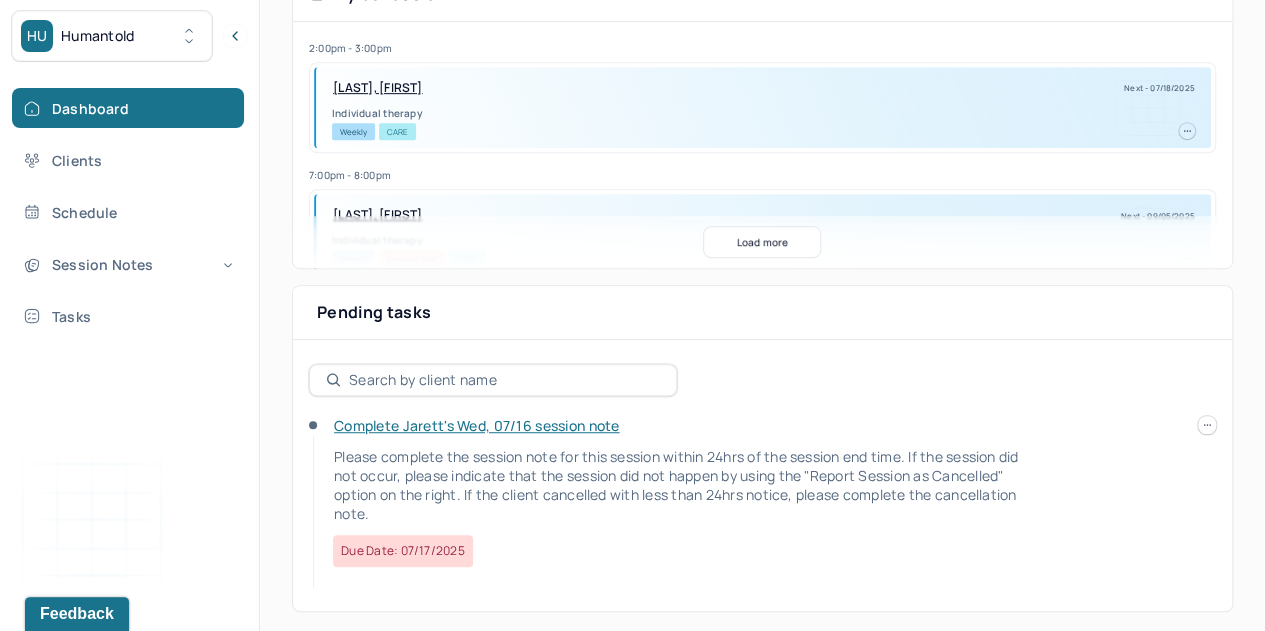 click on "Humantold" at bounding box center [98, 36] 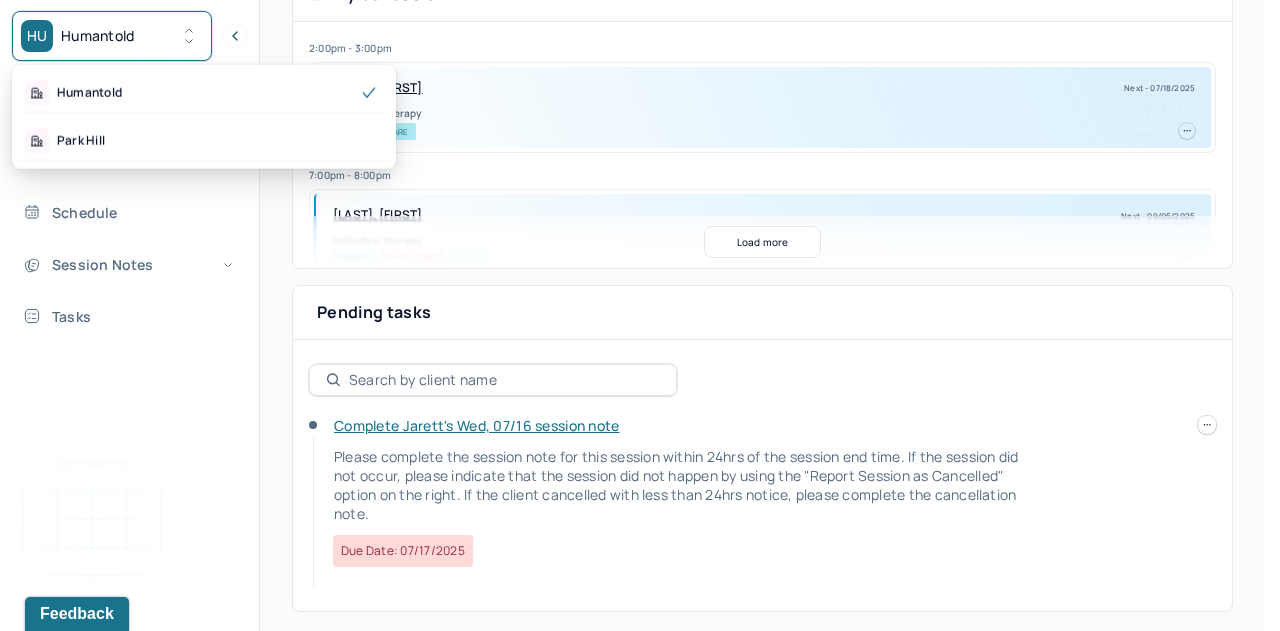 click on "Park Hill" at bounding box center (204, 141) 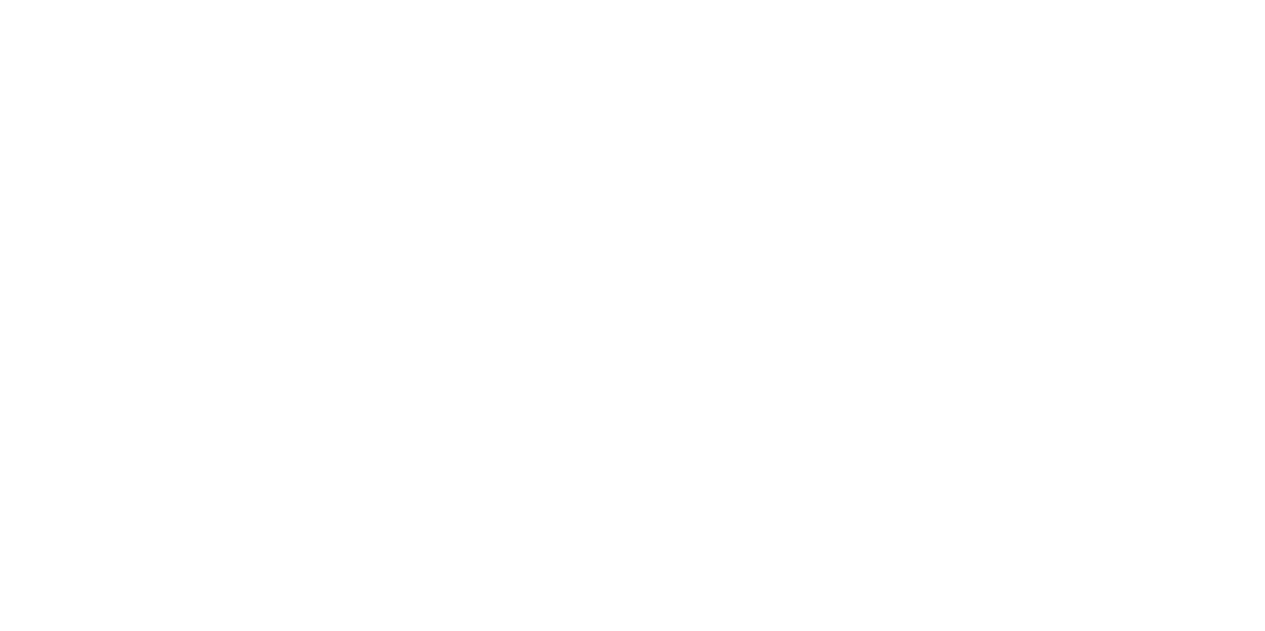 scroll, scrollTop: 0, scrollLeft: 0, axis: both 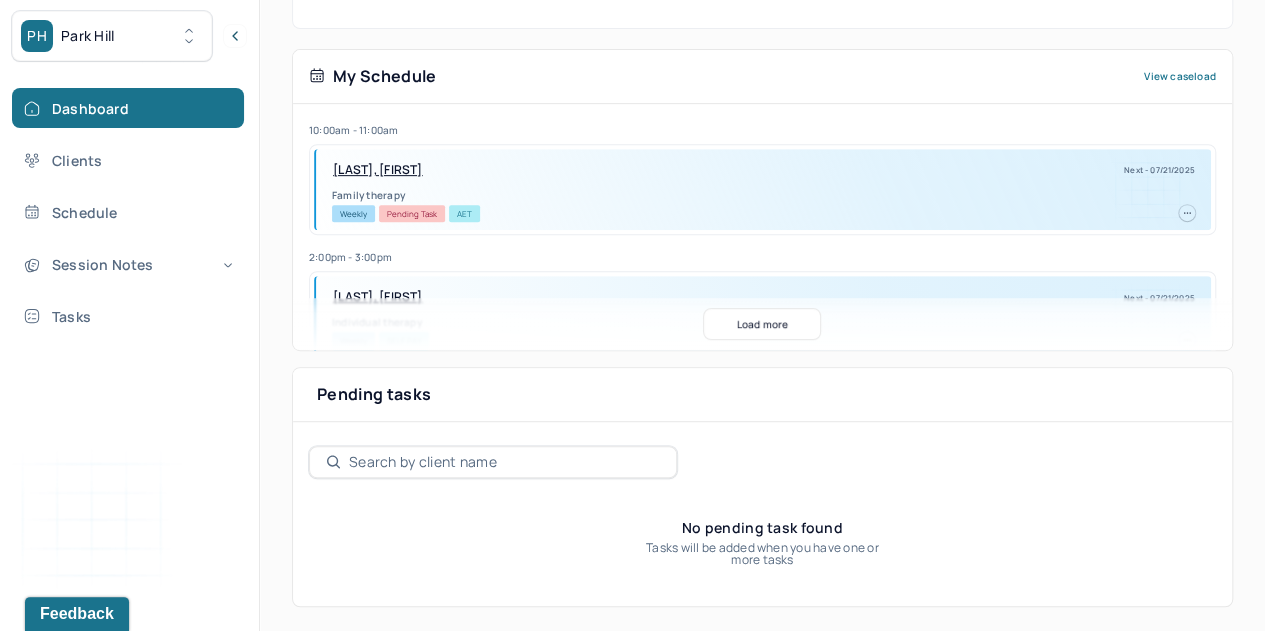 click on "Clients" at bounding box center [128, 160] 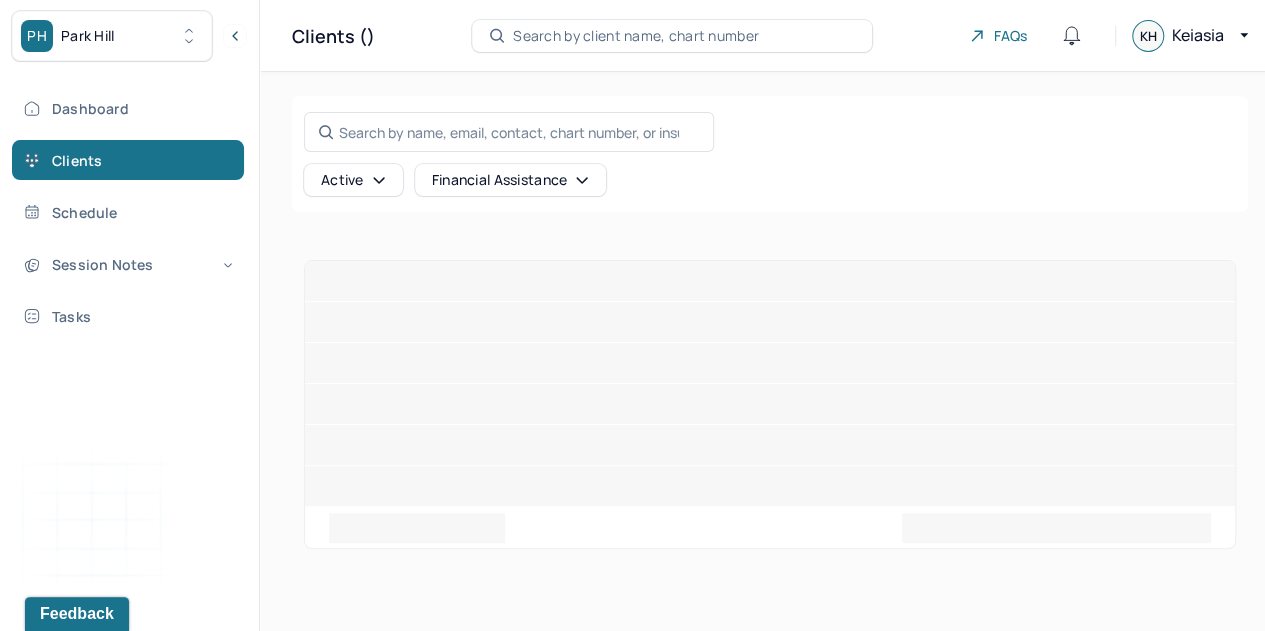 scroll, scrollTop: 0, scrollLeft: 0, axis: both 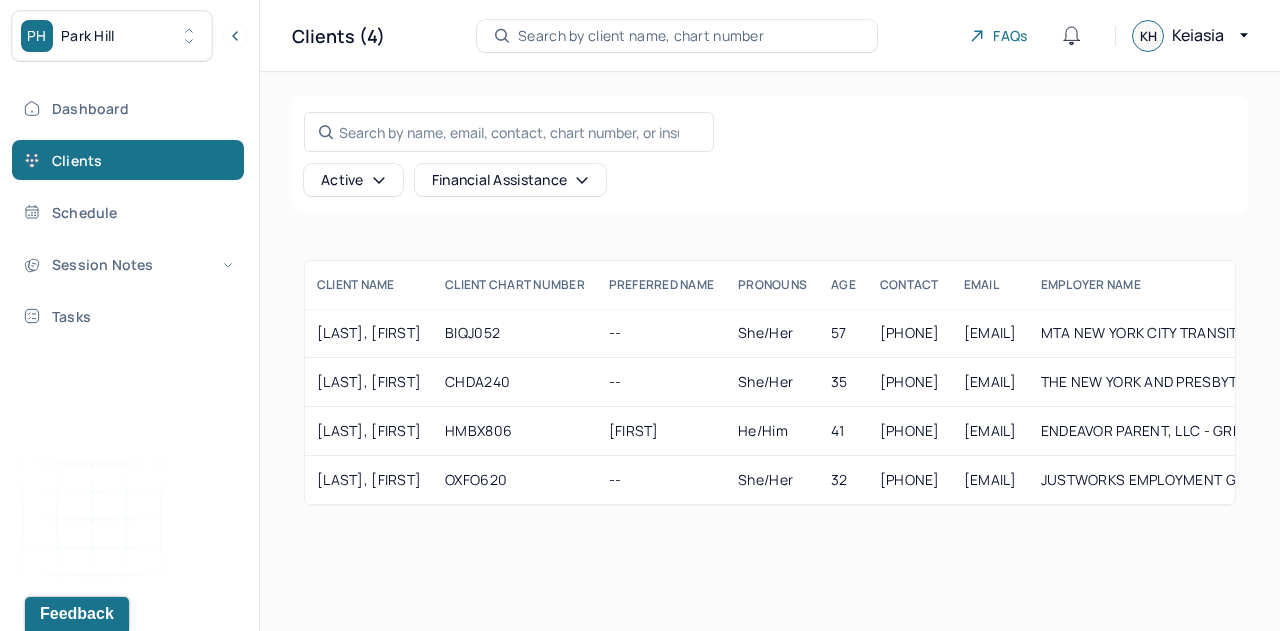 click on "[LAST], [FIRST]" at bounding box center (369, 431) 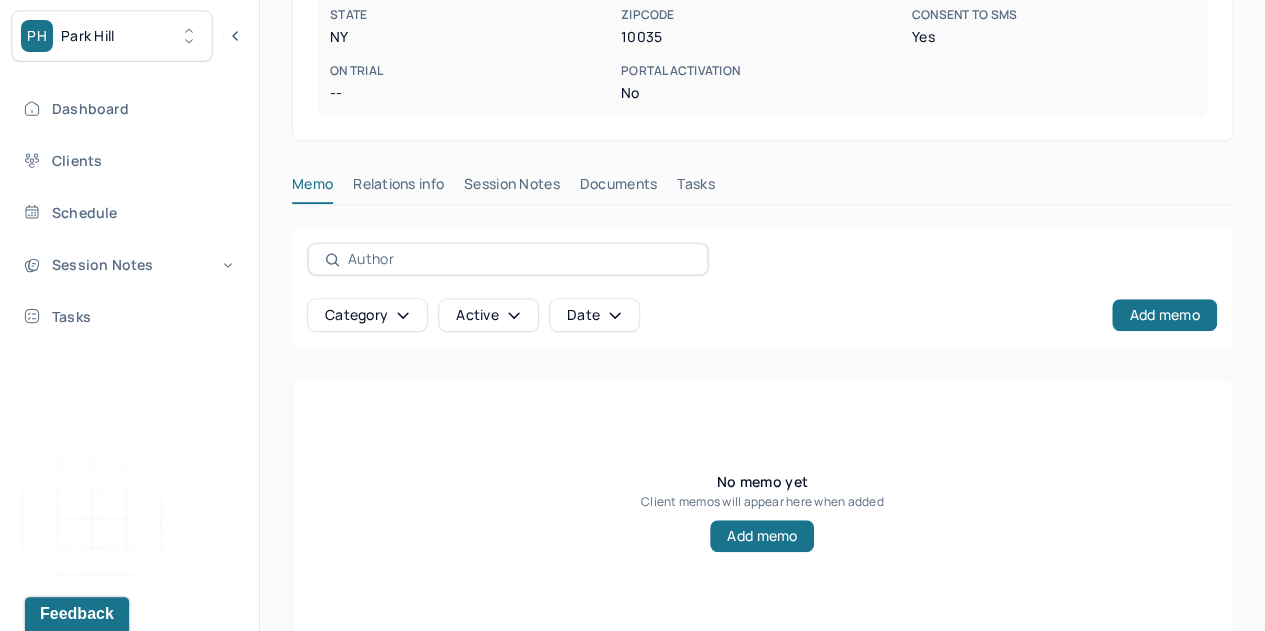 scroll, scrollTop: 536, scrollLeft: 0, axis: vertical 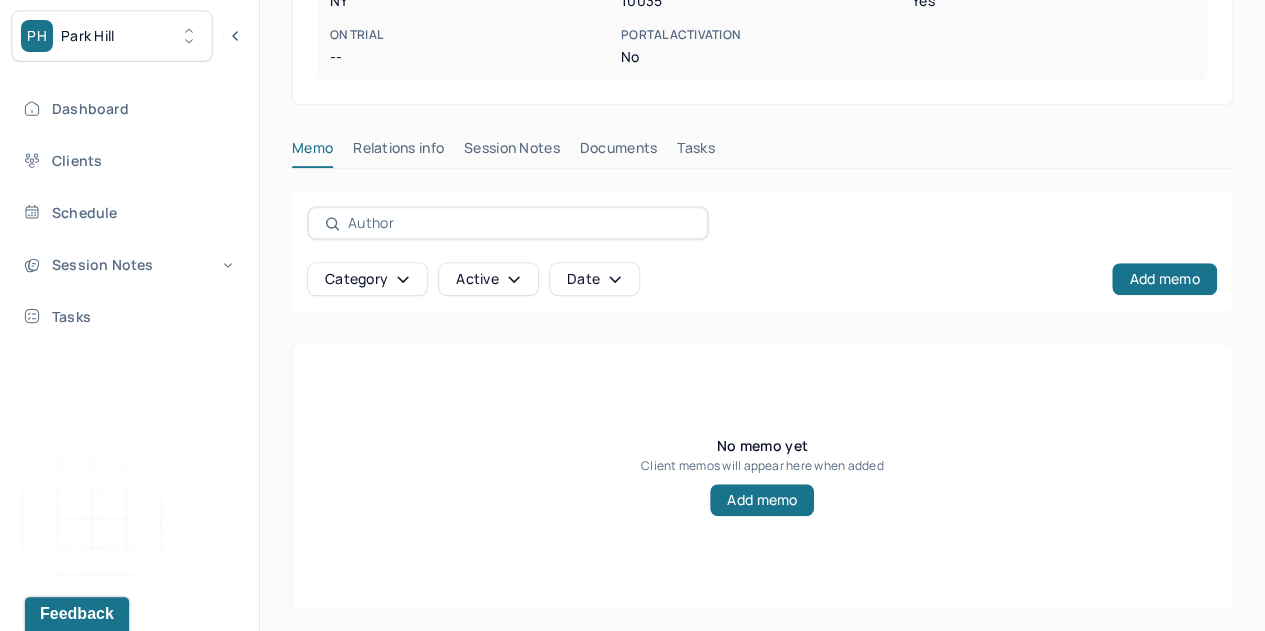 click on "Session Notes" at bounding box center (512, 152) 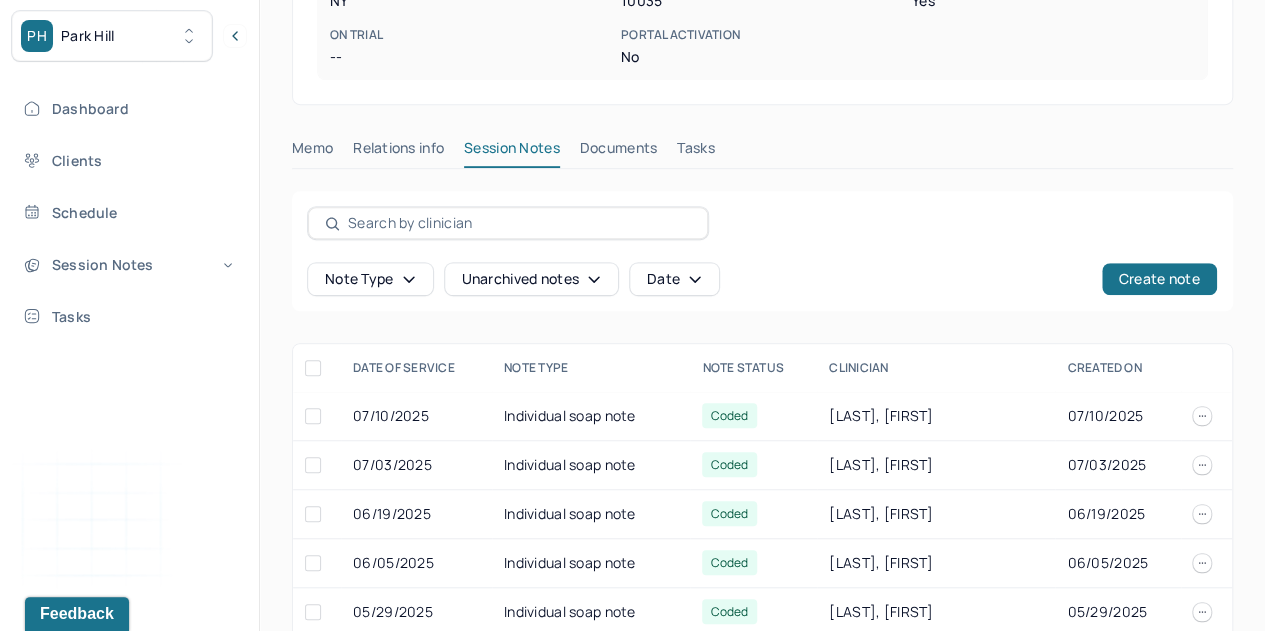 click on "Individual soap note" at bounding box center (591, 416) 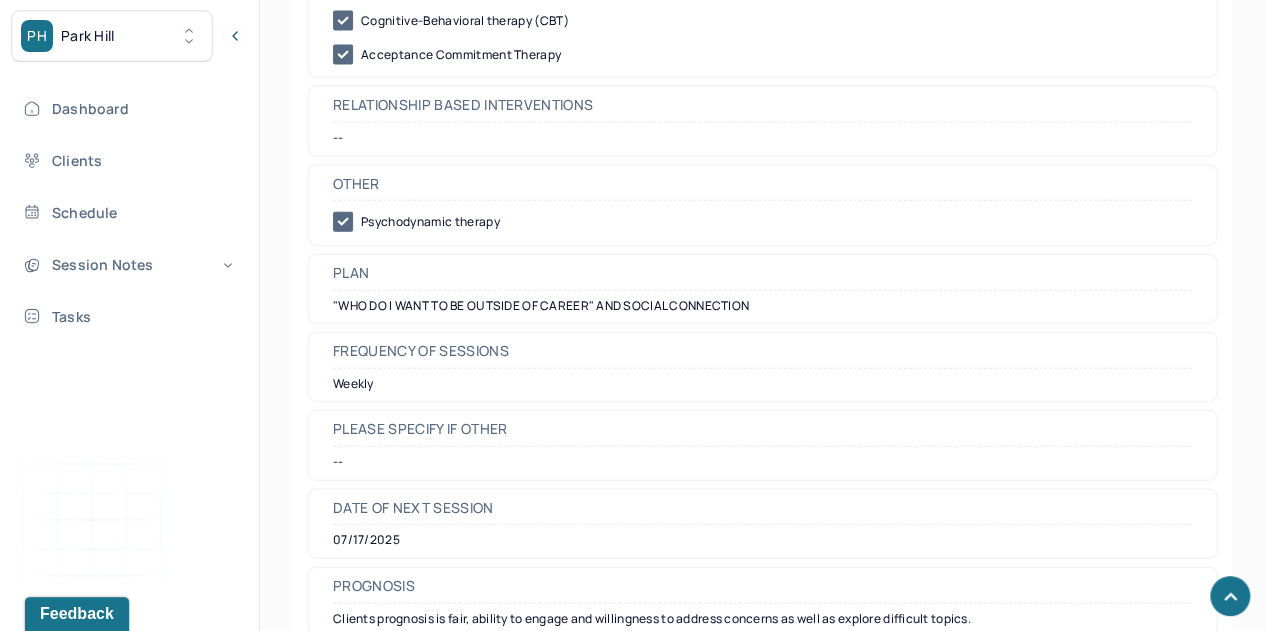 scroll, scrollTop: 2206, scrollLeft: 0, axis: vertical 